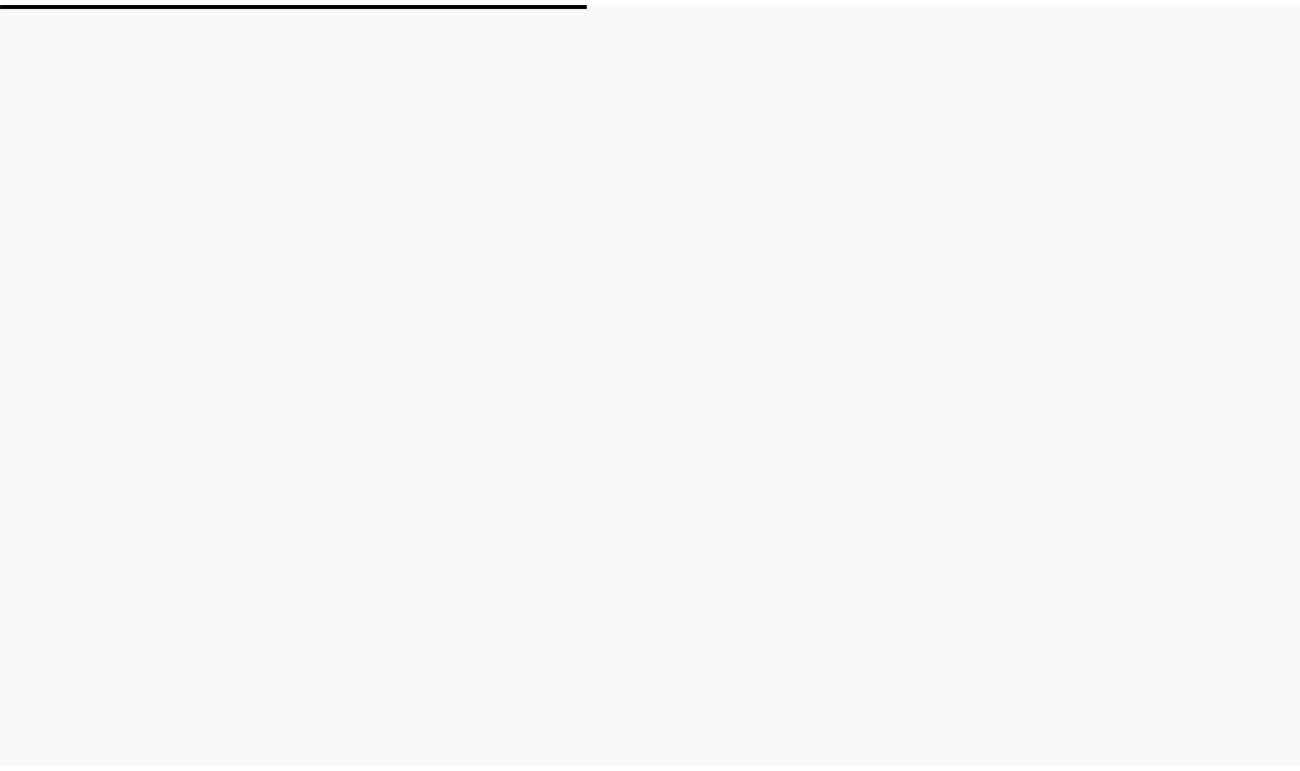 scroll, scrollTop: 0, scrollLeft: 0, axis: both 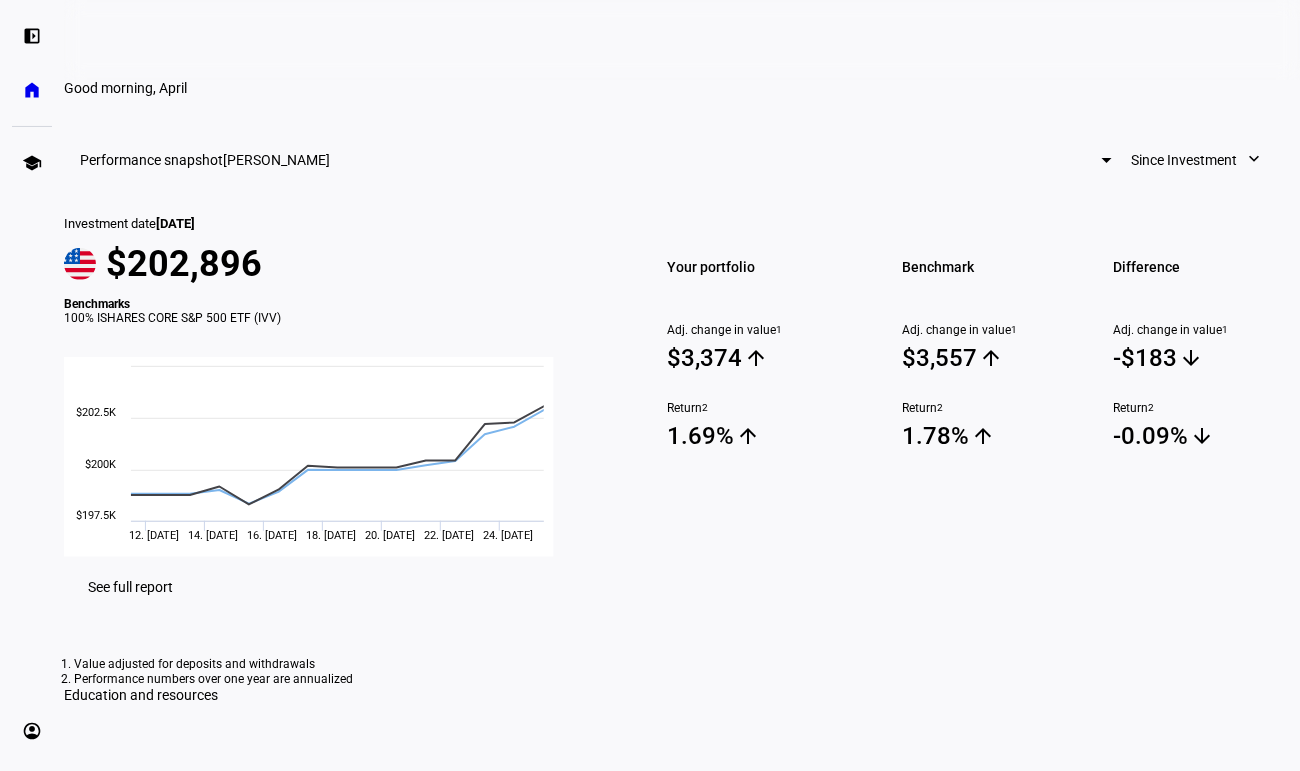 click on "Since Investment" 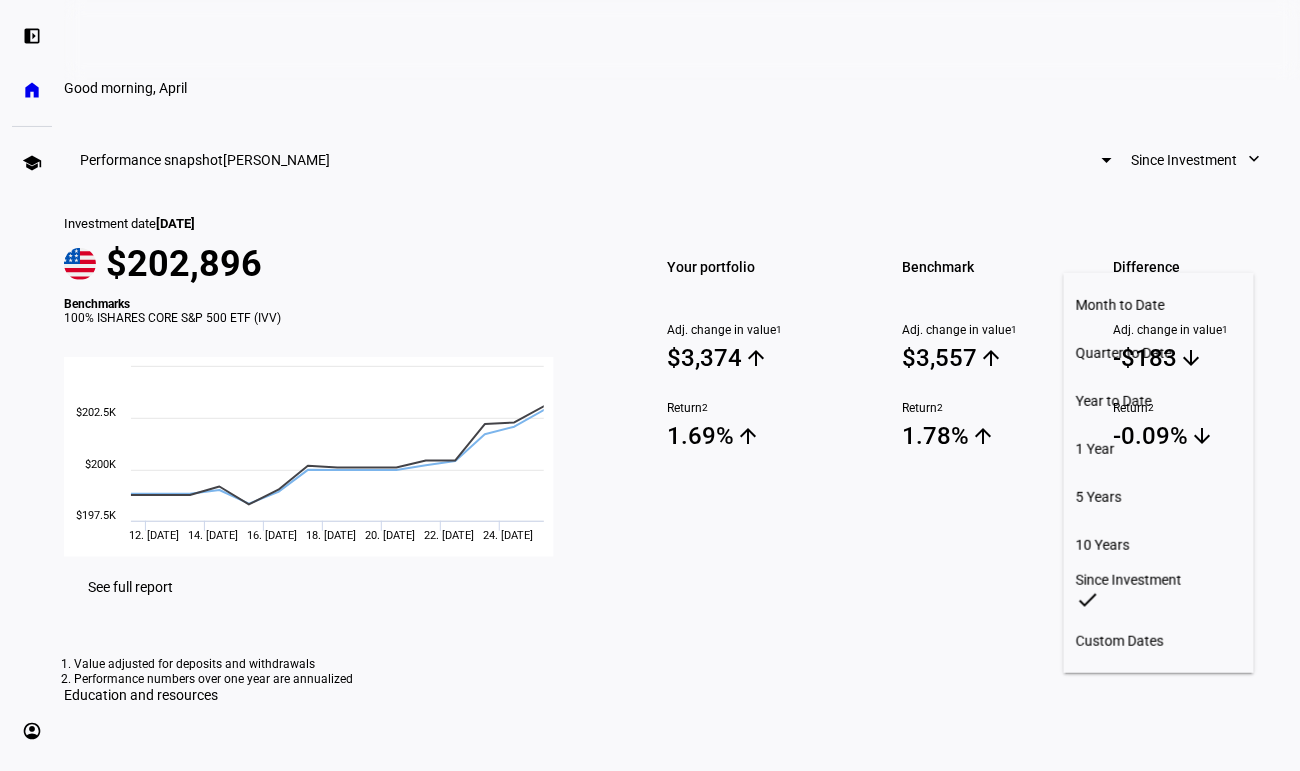 click on "1 Year" at bounding box center [1159, 449] 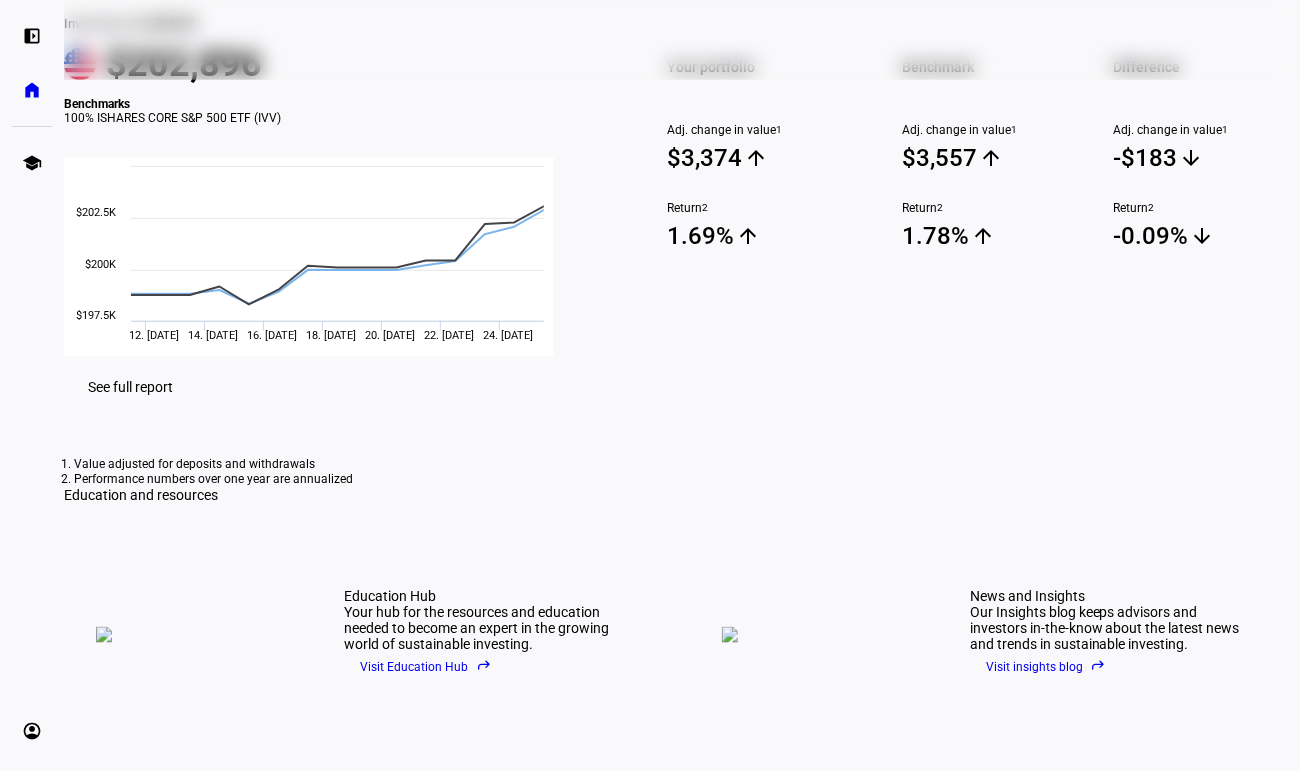 scroll, scrollTop: 99, scrollLeft: 0, axis: vertical 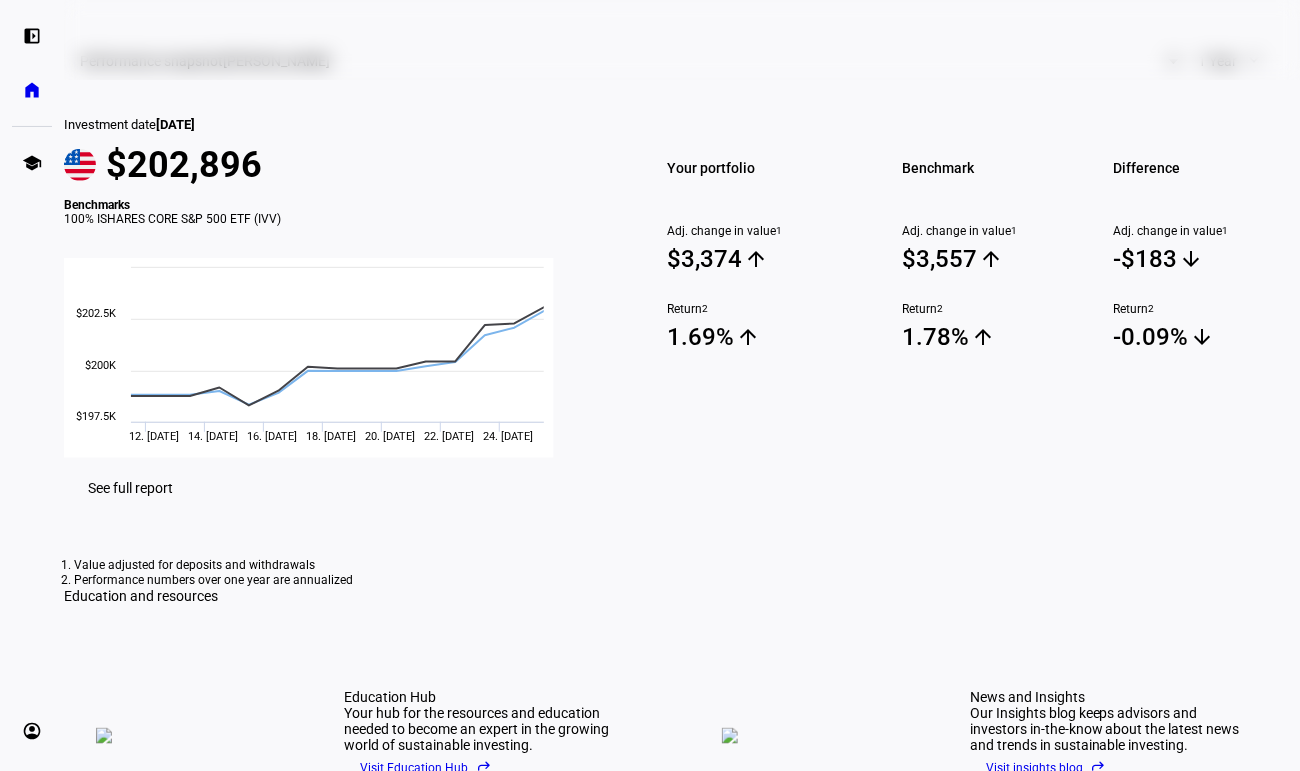 click on "expand_more" 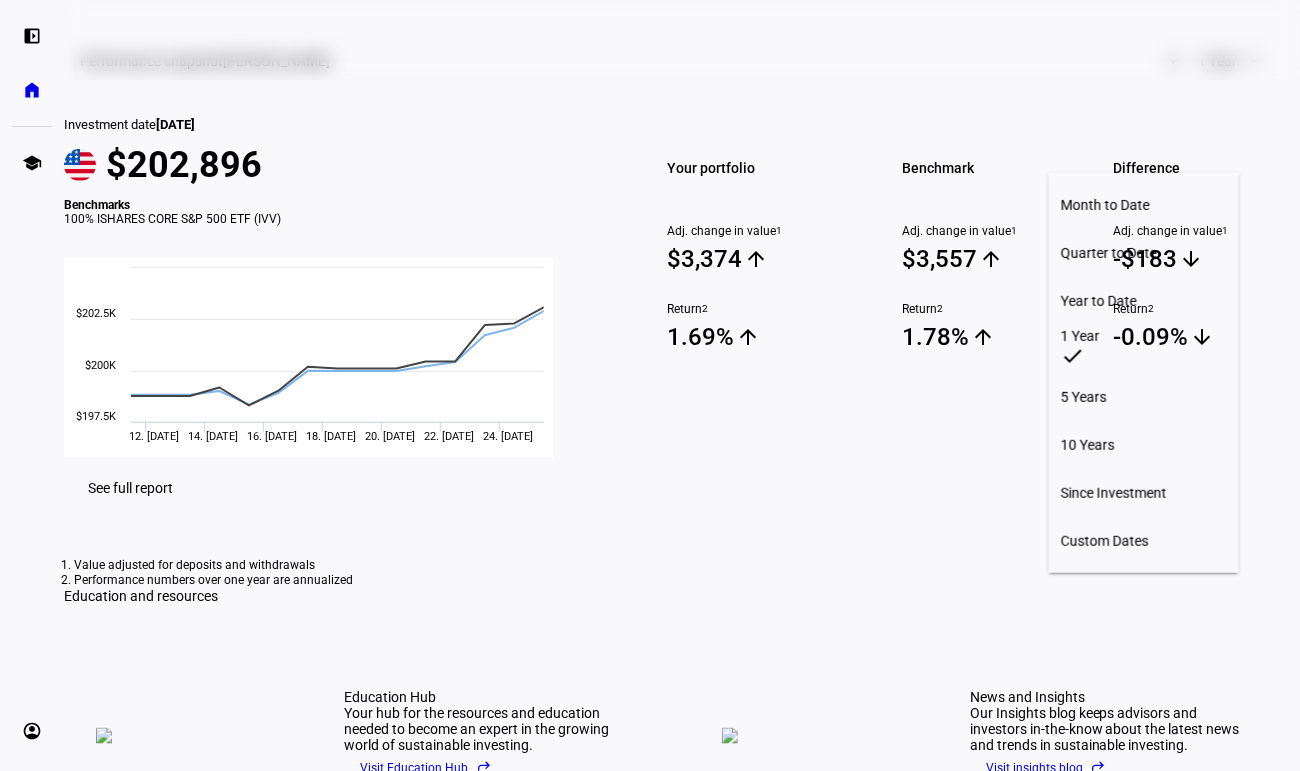 click on "Since Investment" at bounding box center [1144, 493] 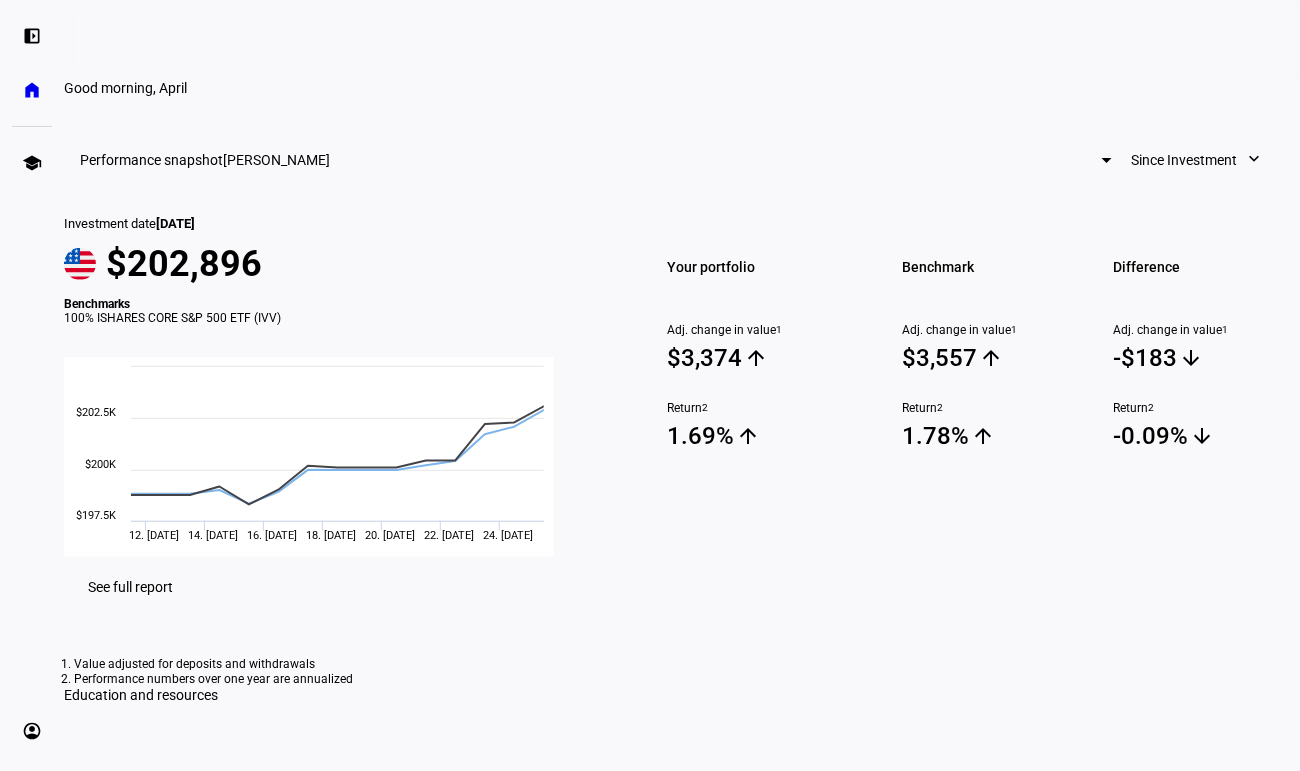 scroll, scrollTop: 99, scrollLeft: 0, axis: vertical 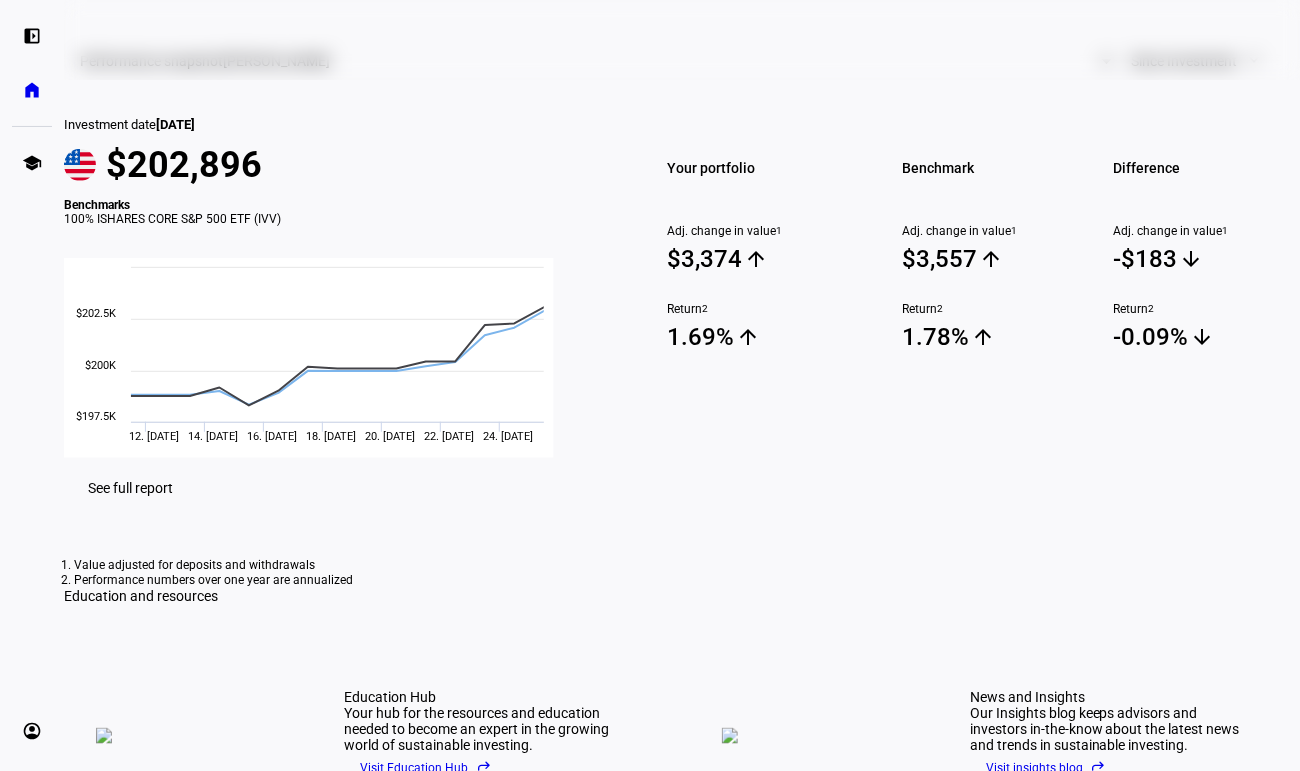 click at bounding box center (1107, 61) 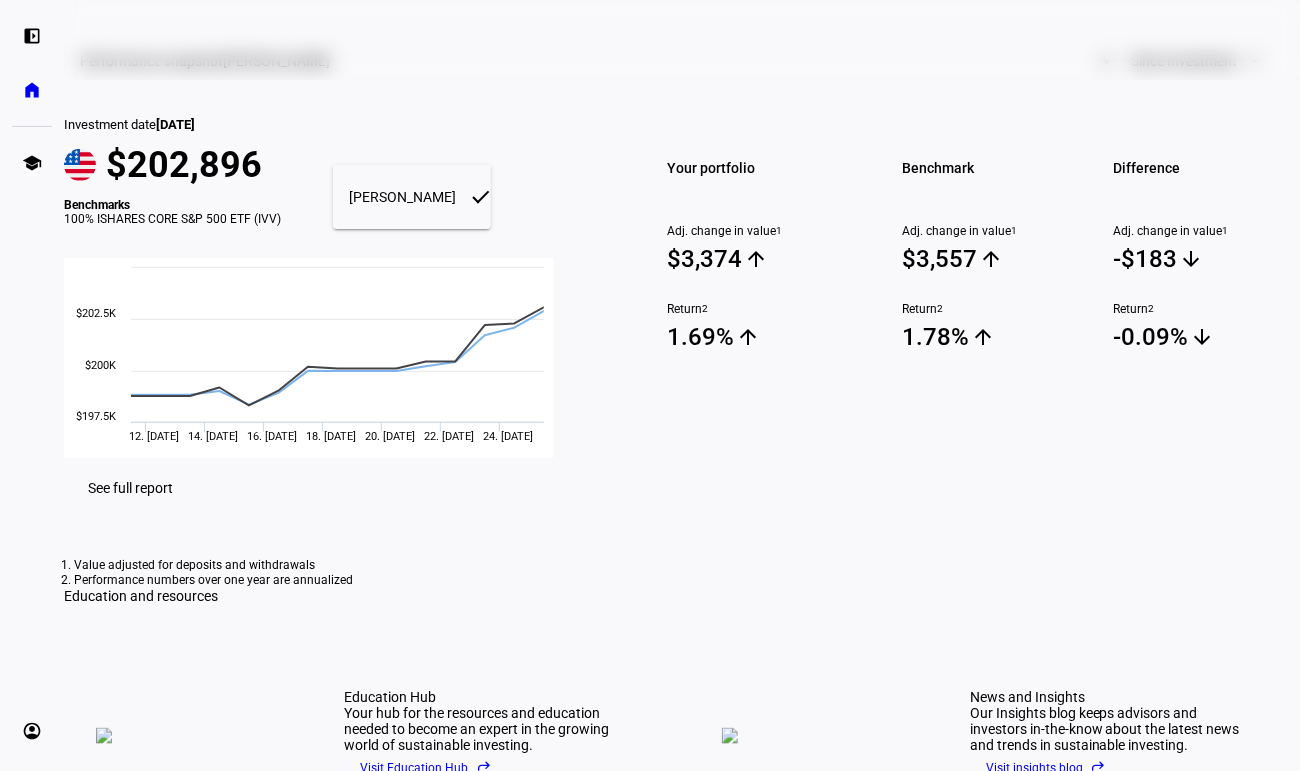 click at bounding box center (650, 385) 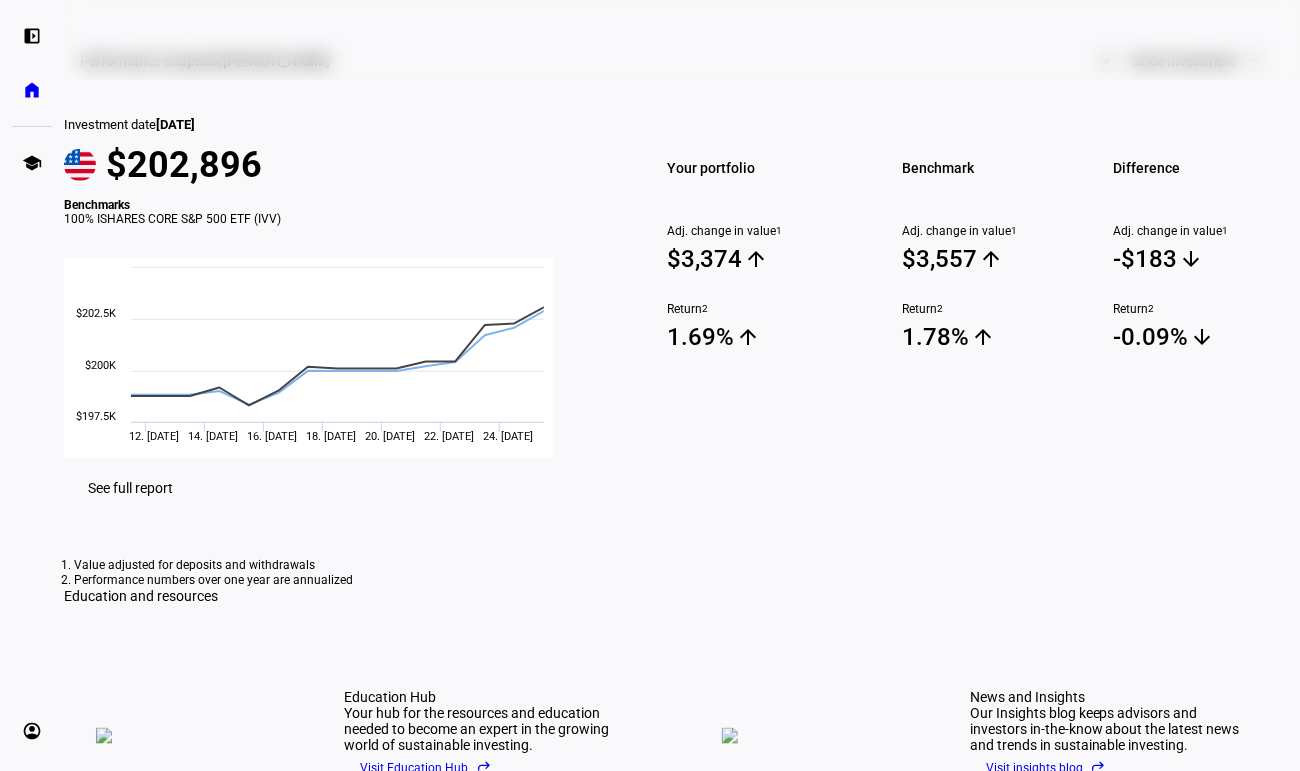 click on "See full report" 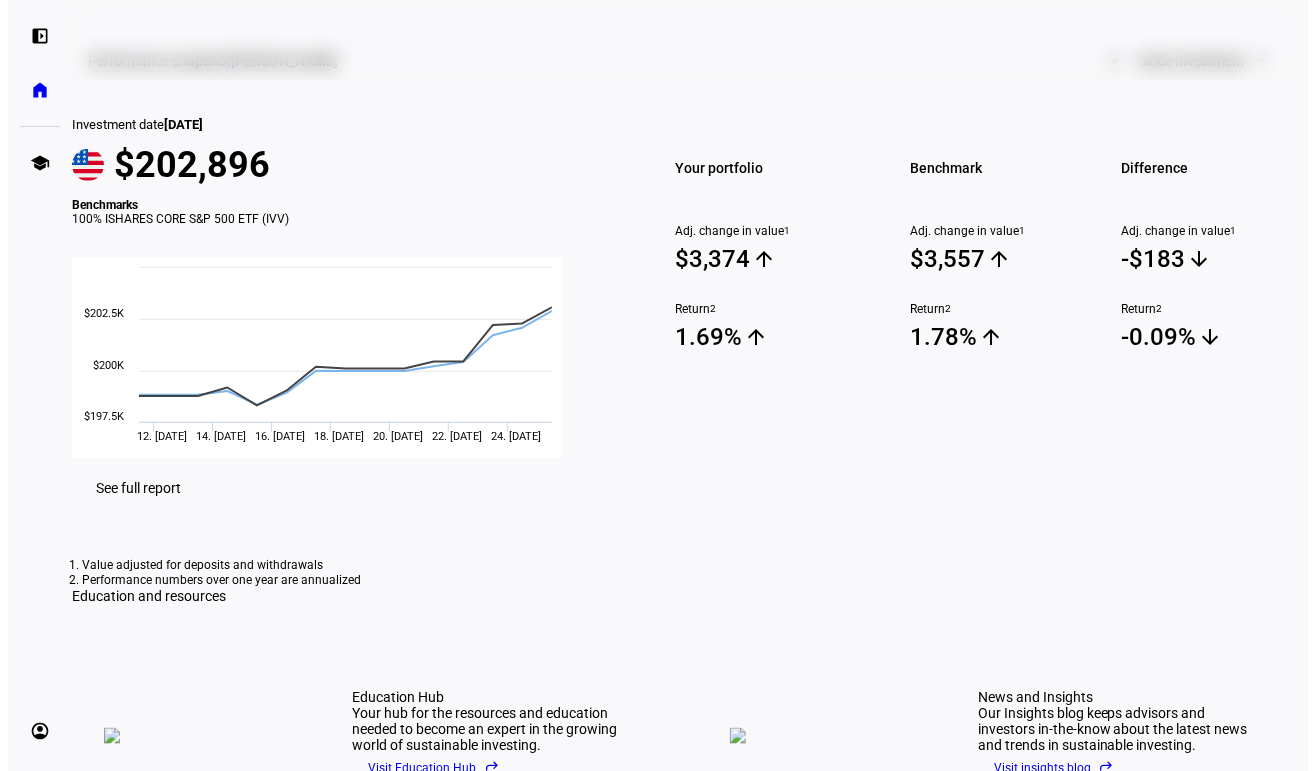 scroll, scrollTop: 0, scrollLeft: 0, axis: both 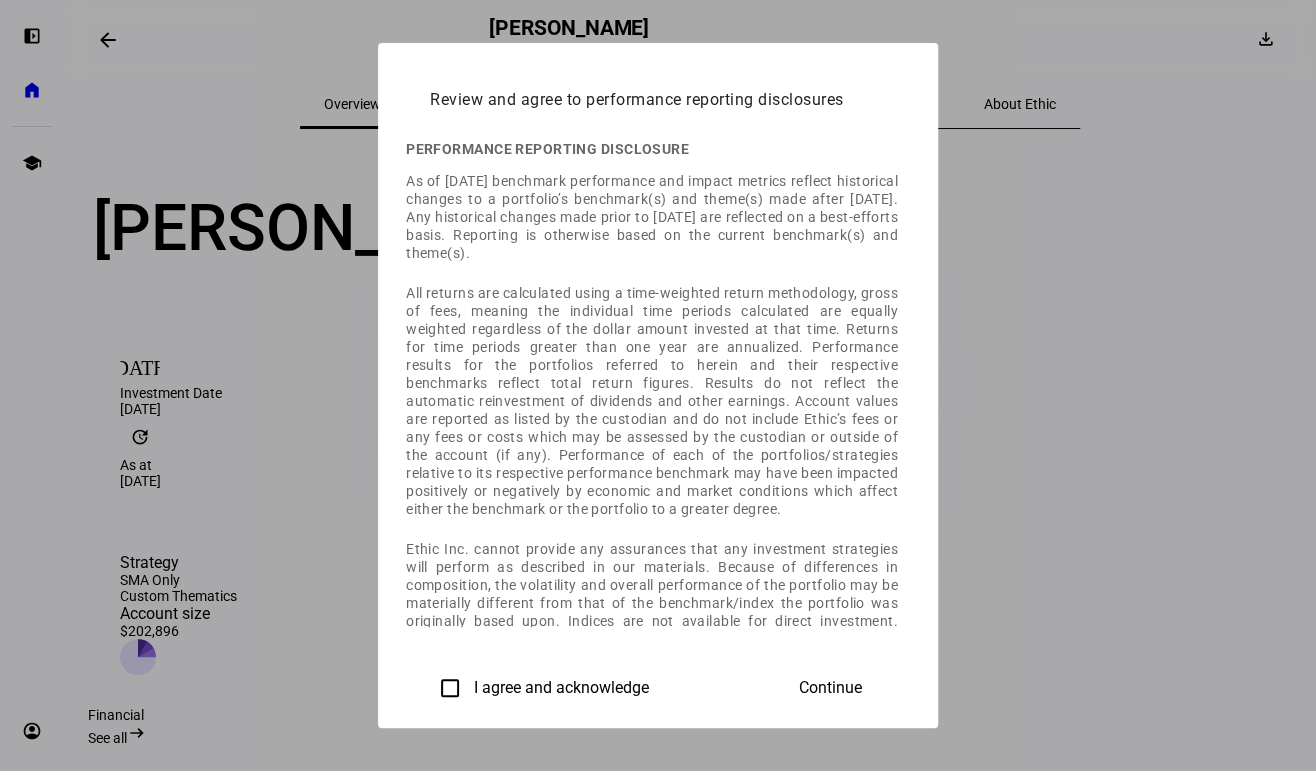 click on "I agree and acknowledge" at bounding box center [450, 688] 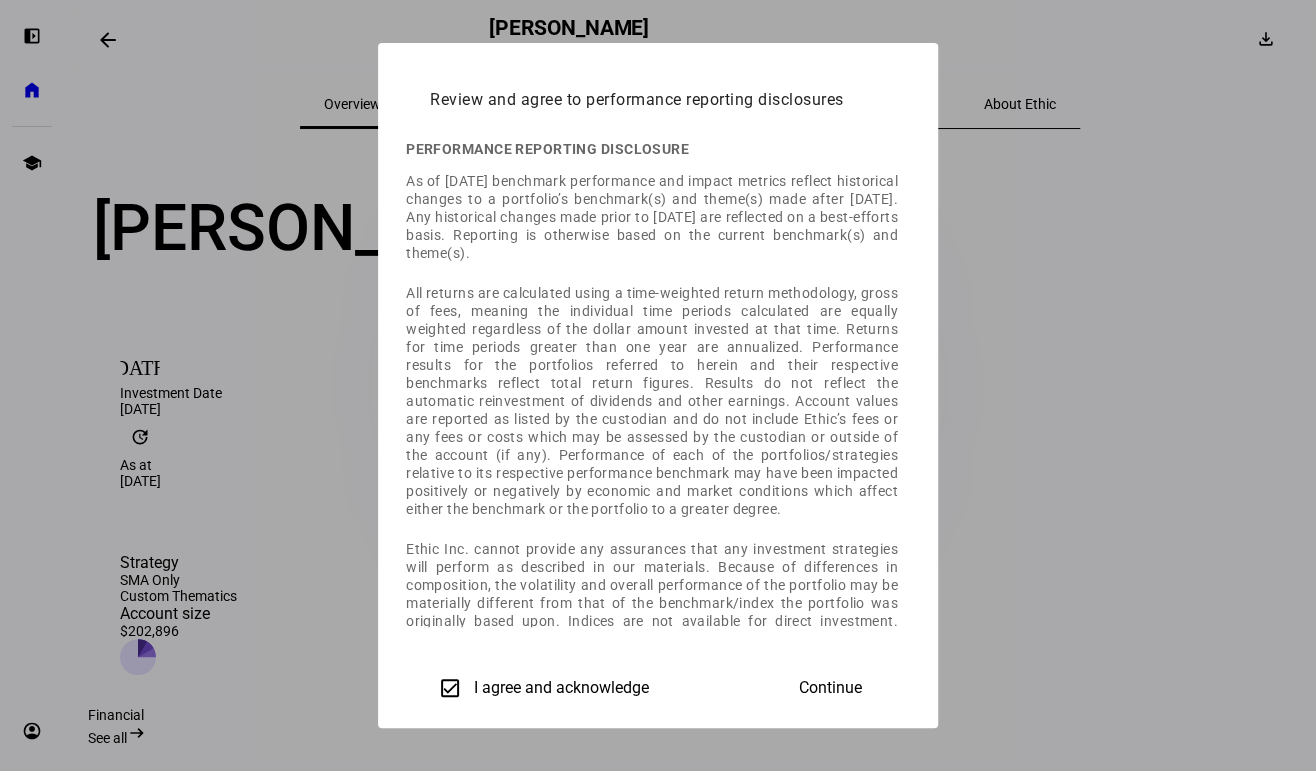 checkbox on "true" 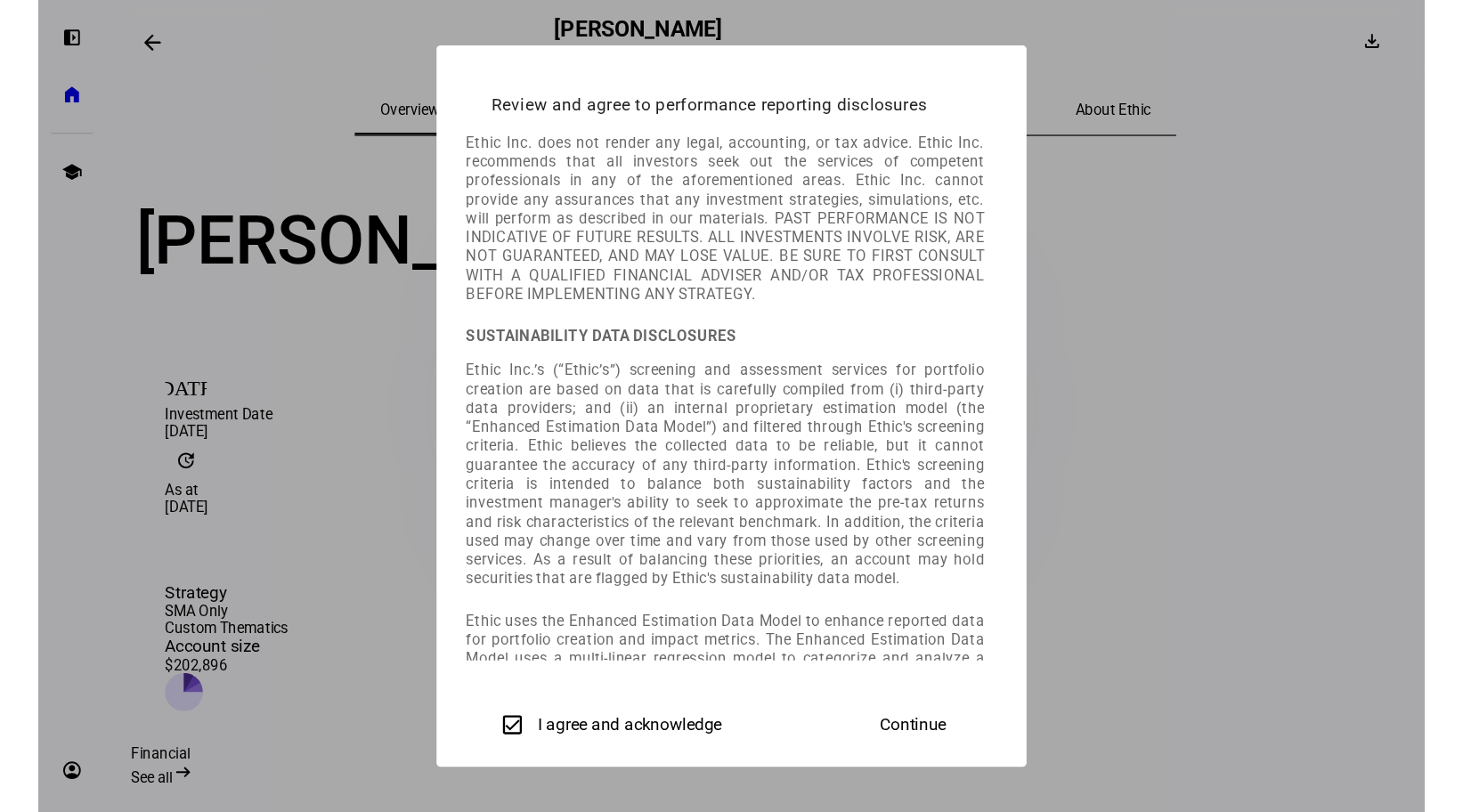 scroll, scrollTop: 767, scrollLeft: 0, axis: vertical 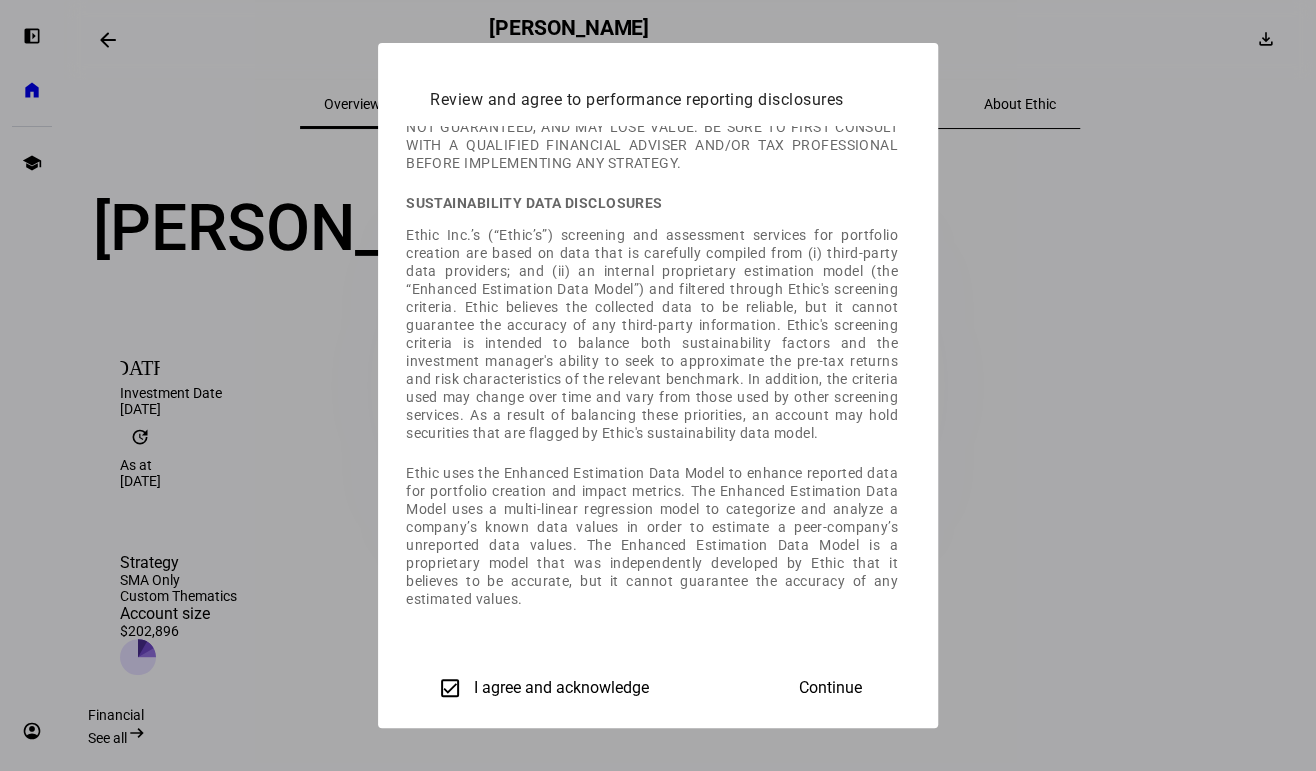click on "Continue" 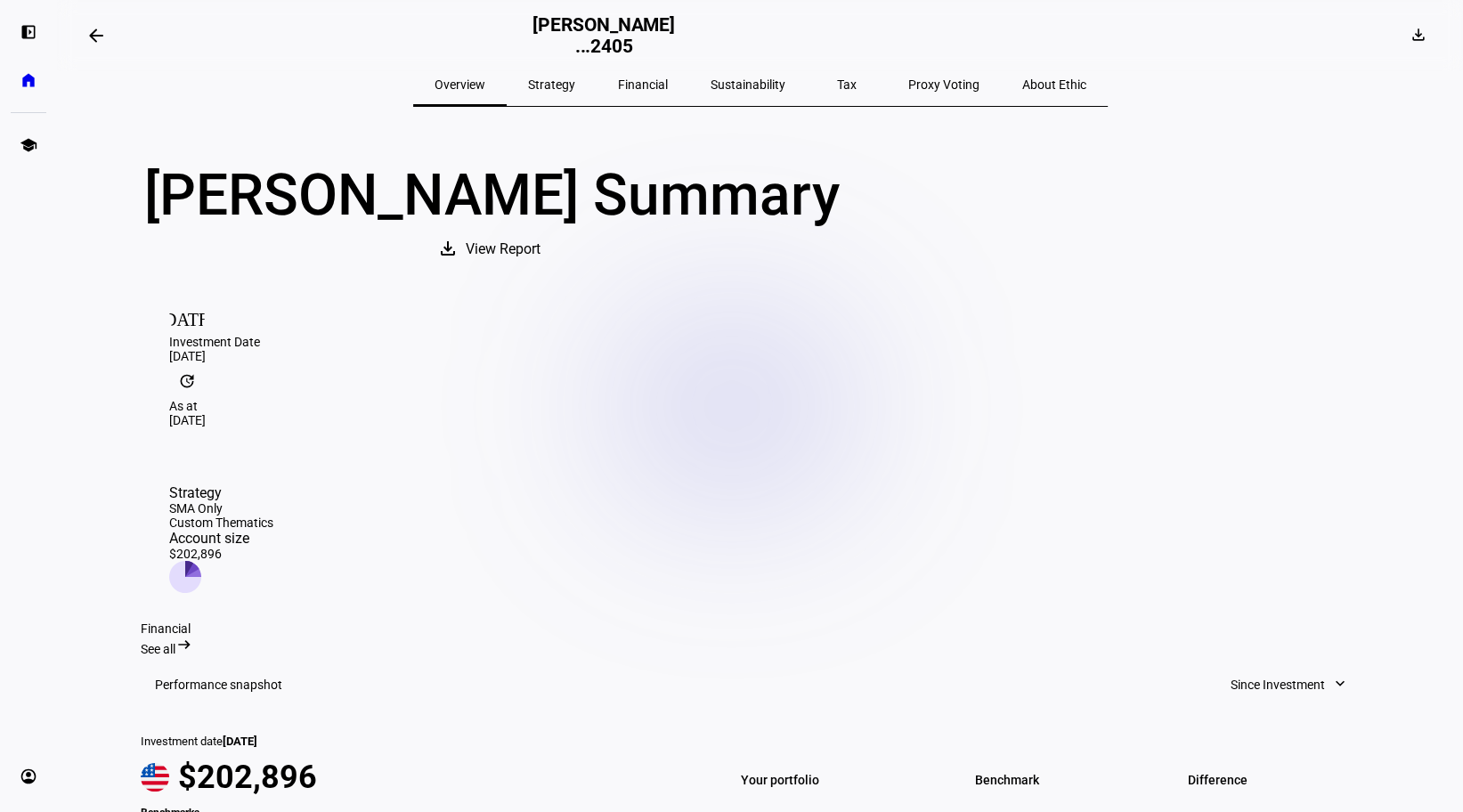 scroll, scrollTop: 0, scrollLeft: 0, axis: both 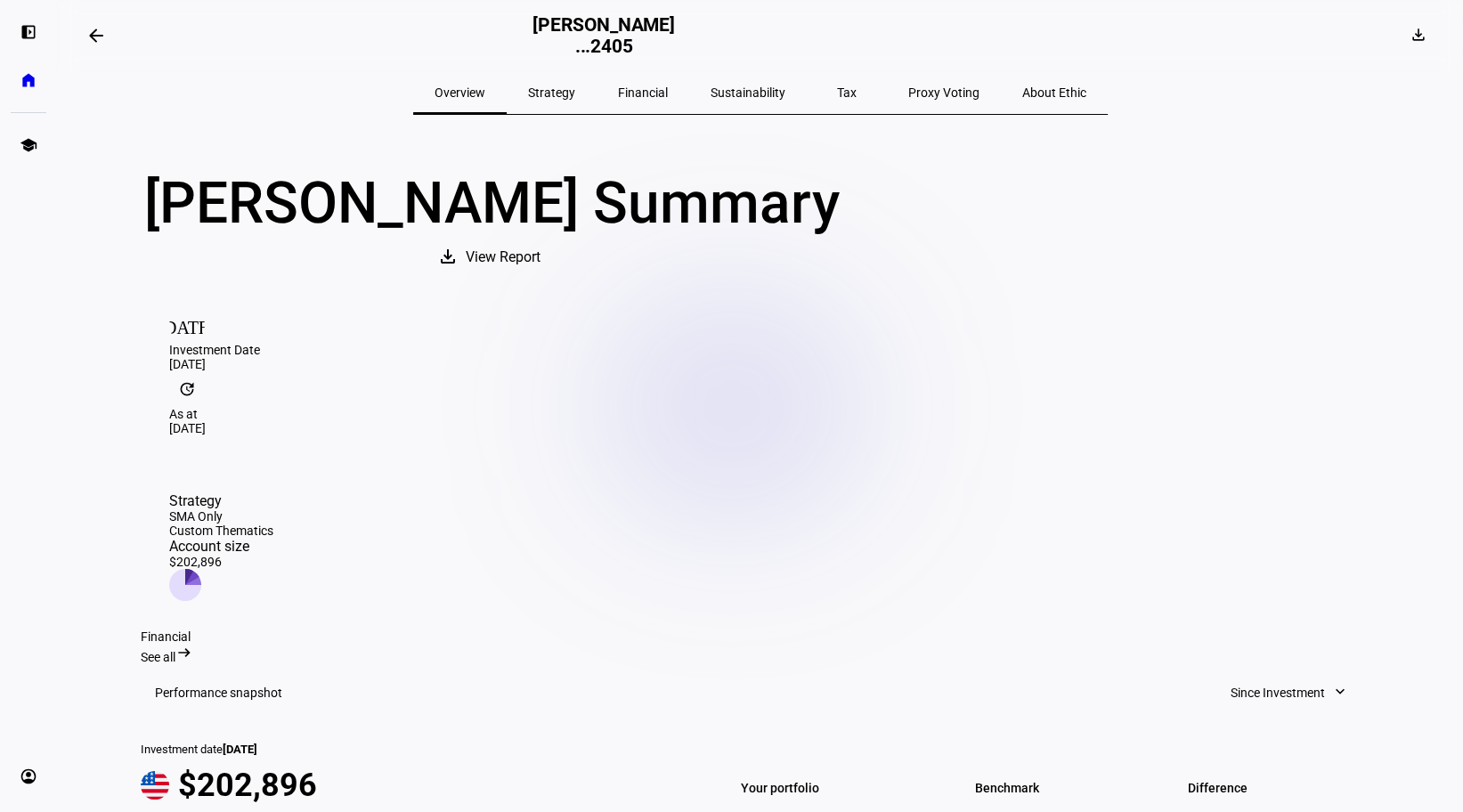 click on "Sustainability" at bounding box center [748, 93] 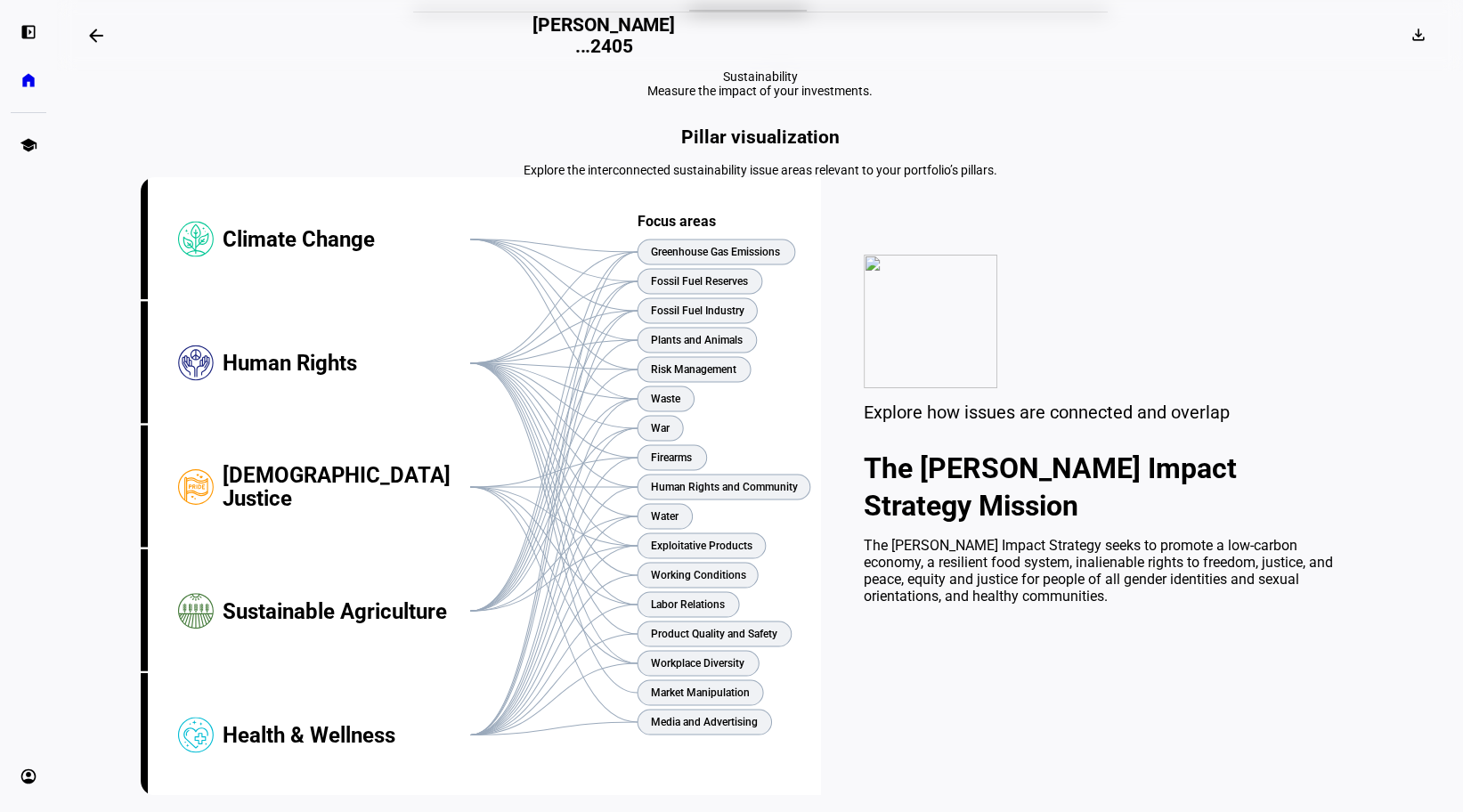 scroll, scrollTop: 0, scrollLeft: 0, axis: both 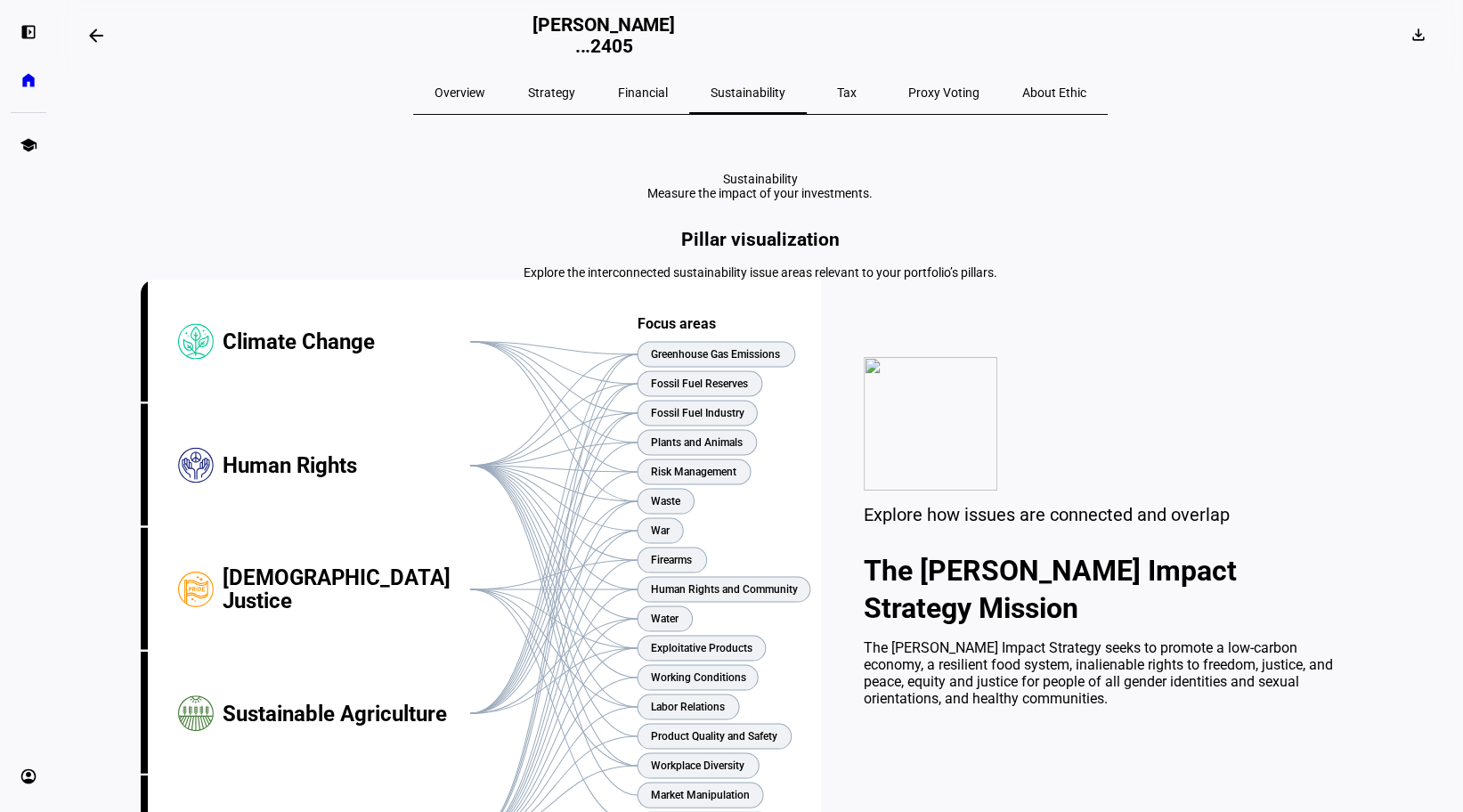 click on "Overview" at bounding box center [459, 93] 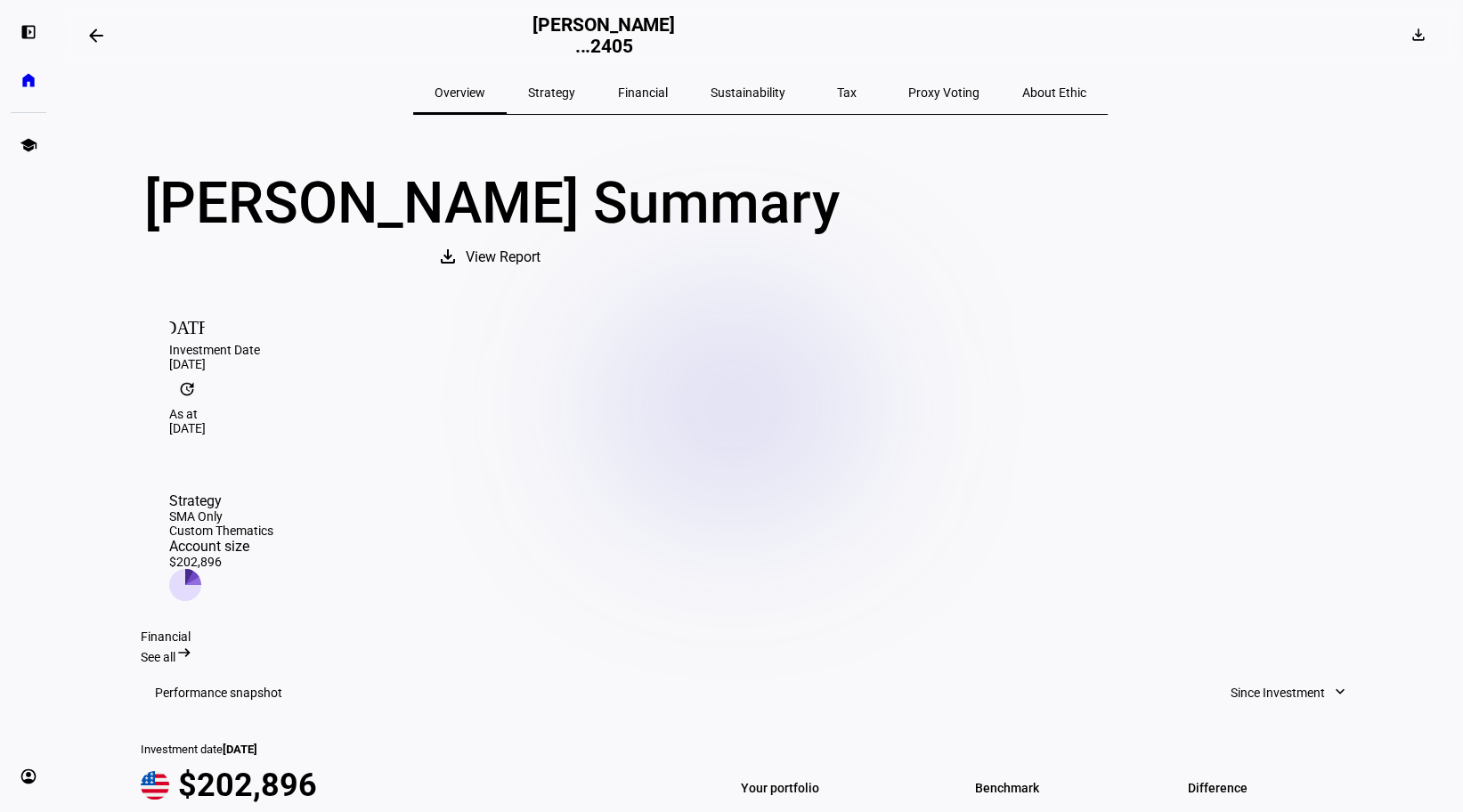 click on "Strategy" at bounding box center [551, 93] 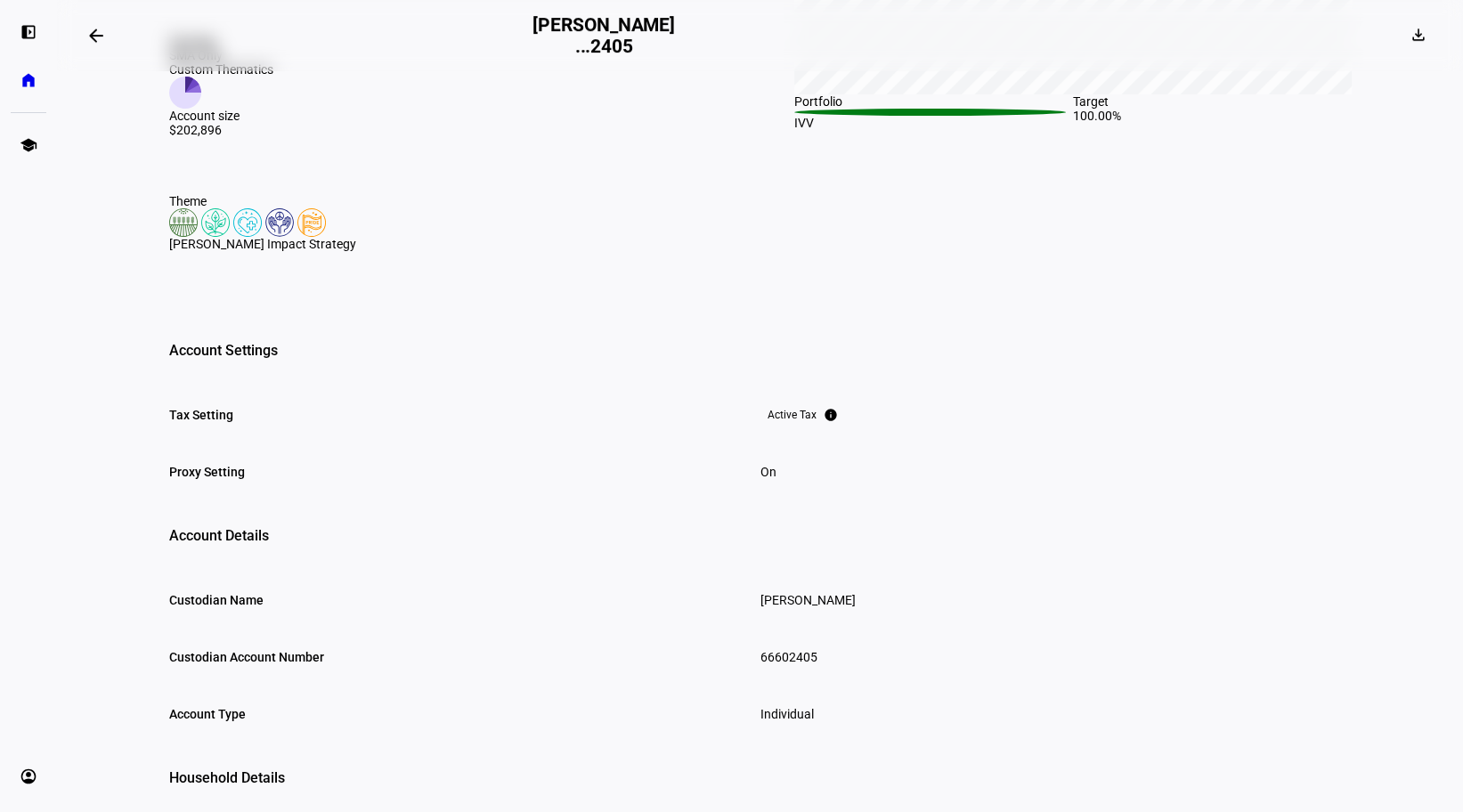 scroll, scrollTop: 0, scrollLeft: 0, axis: both 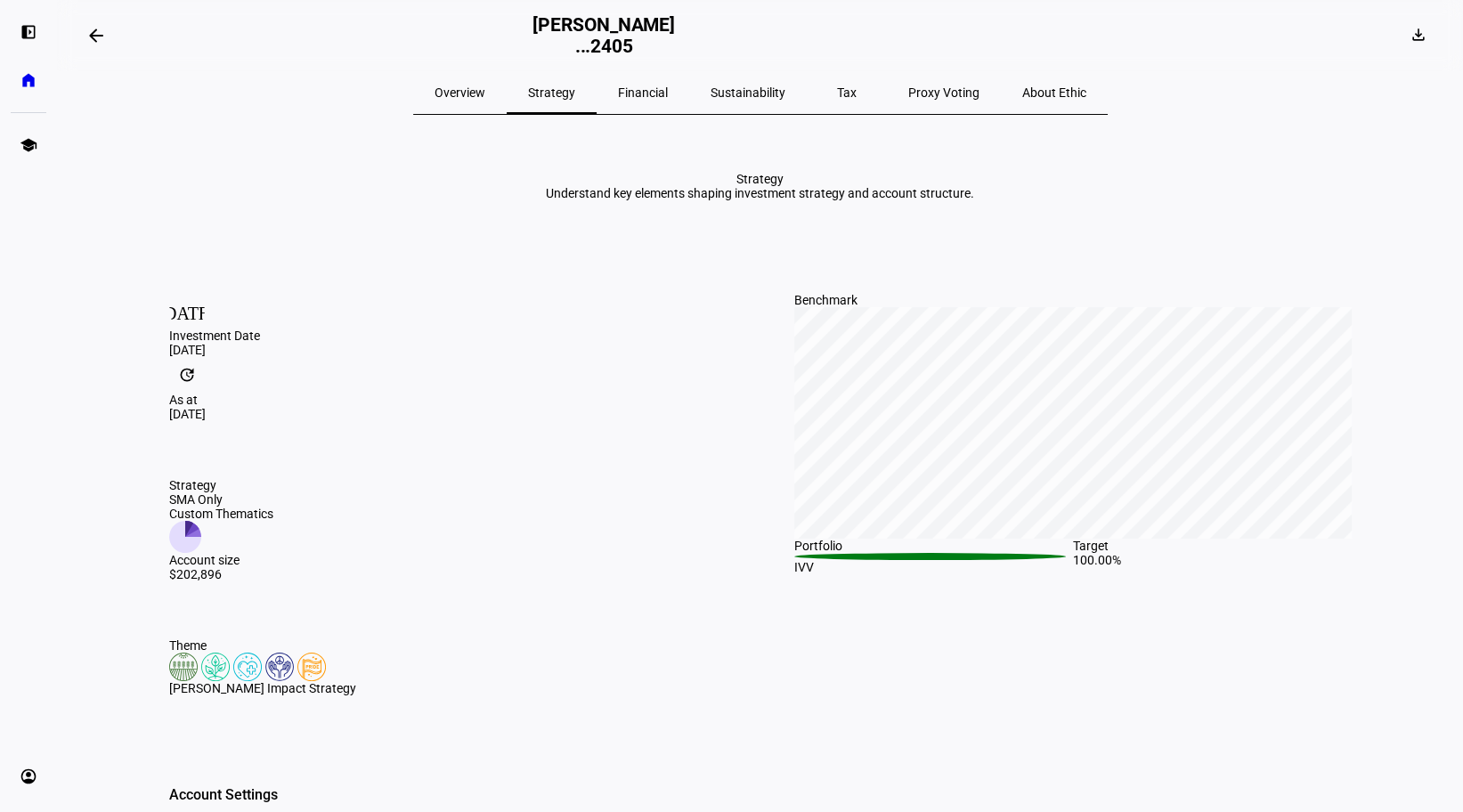 click on "Financial" at bounding box center (643, 93) 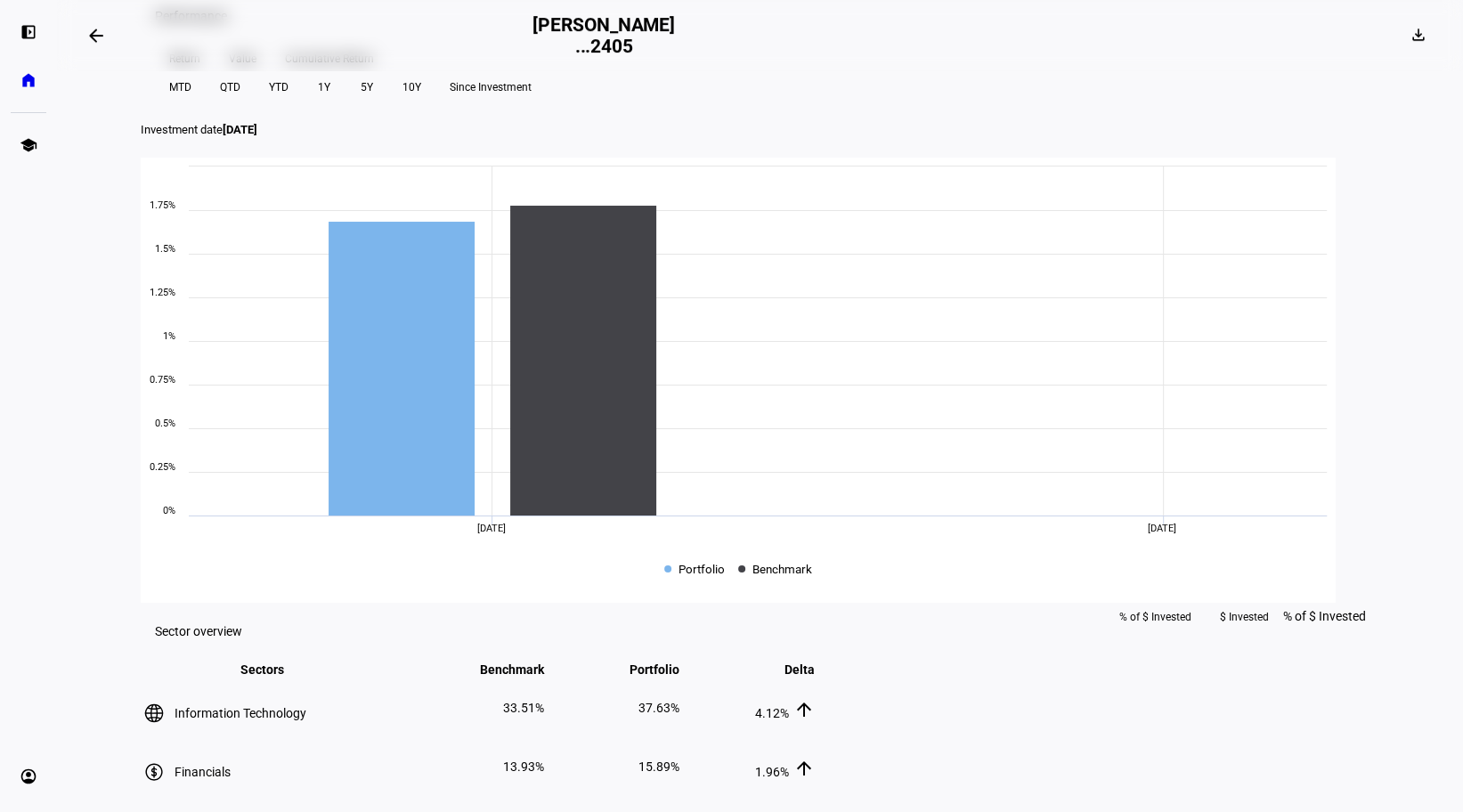 scroll, scrollTop: 712, scrollLeft: 0, axis: vertical 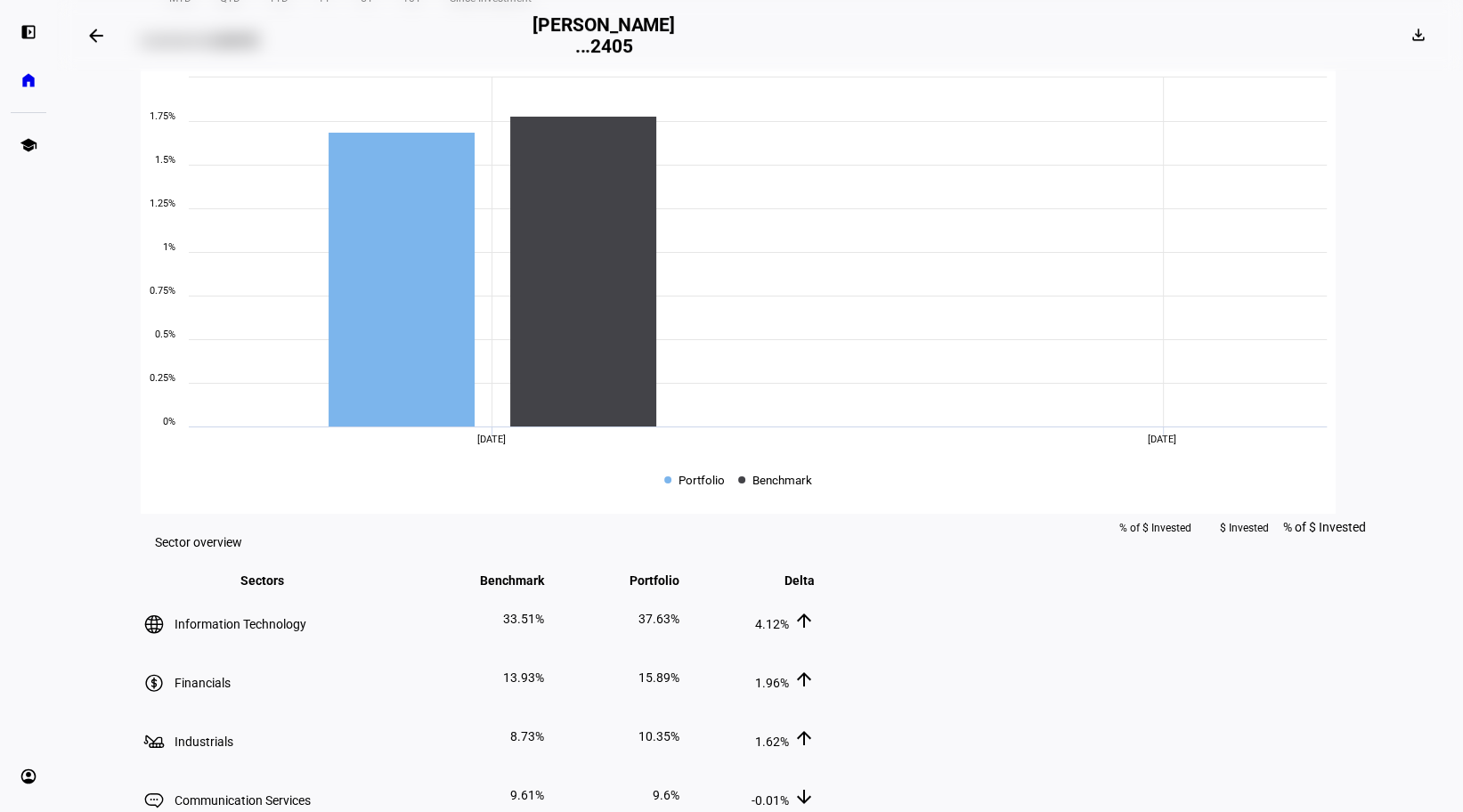 click on "Value" 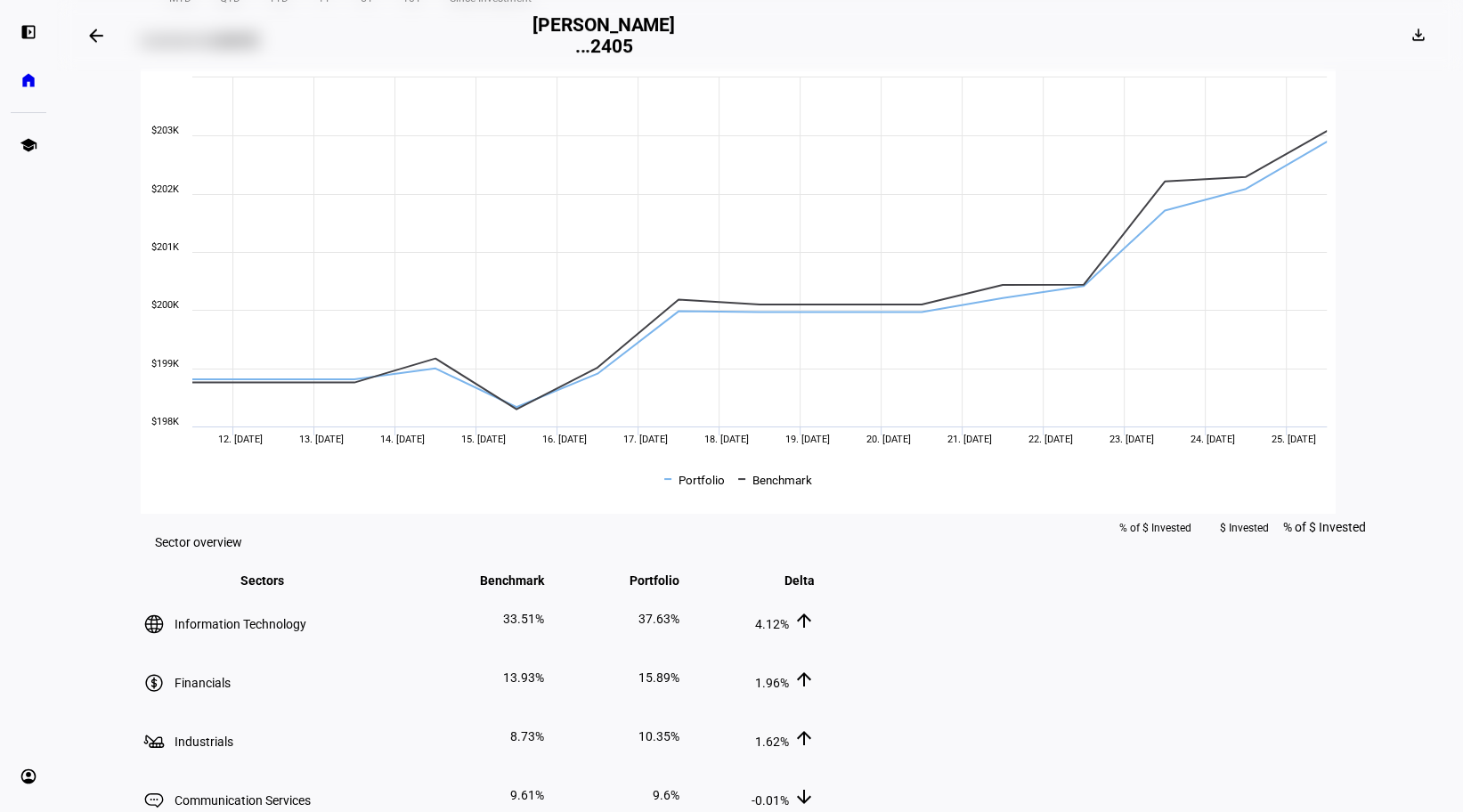 click on "Cumulative Return" 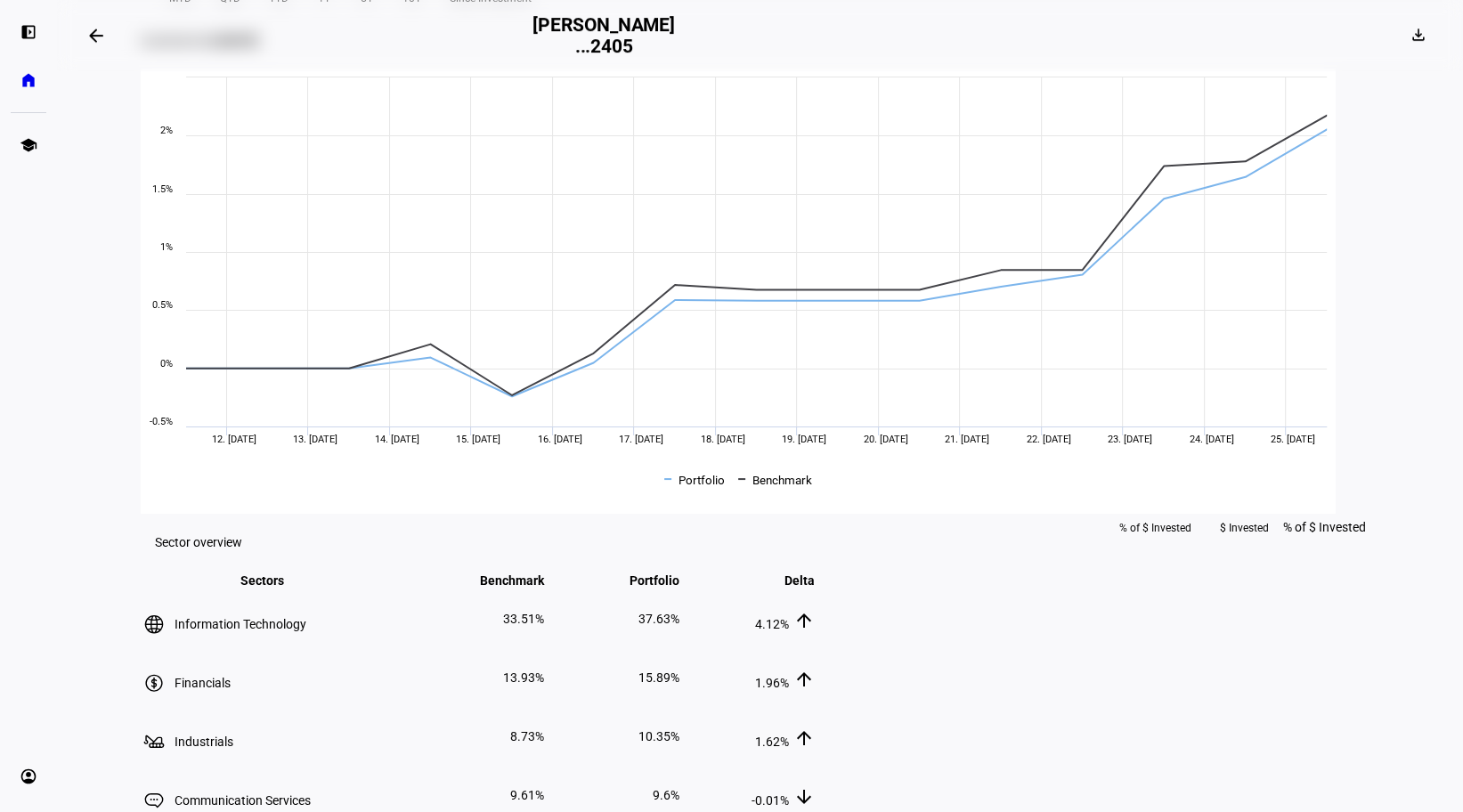 click on "Return" 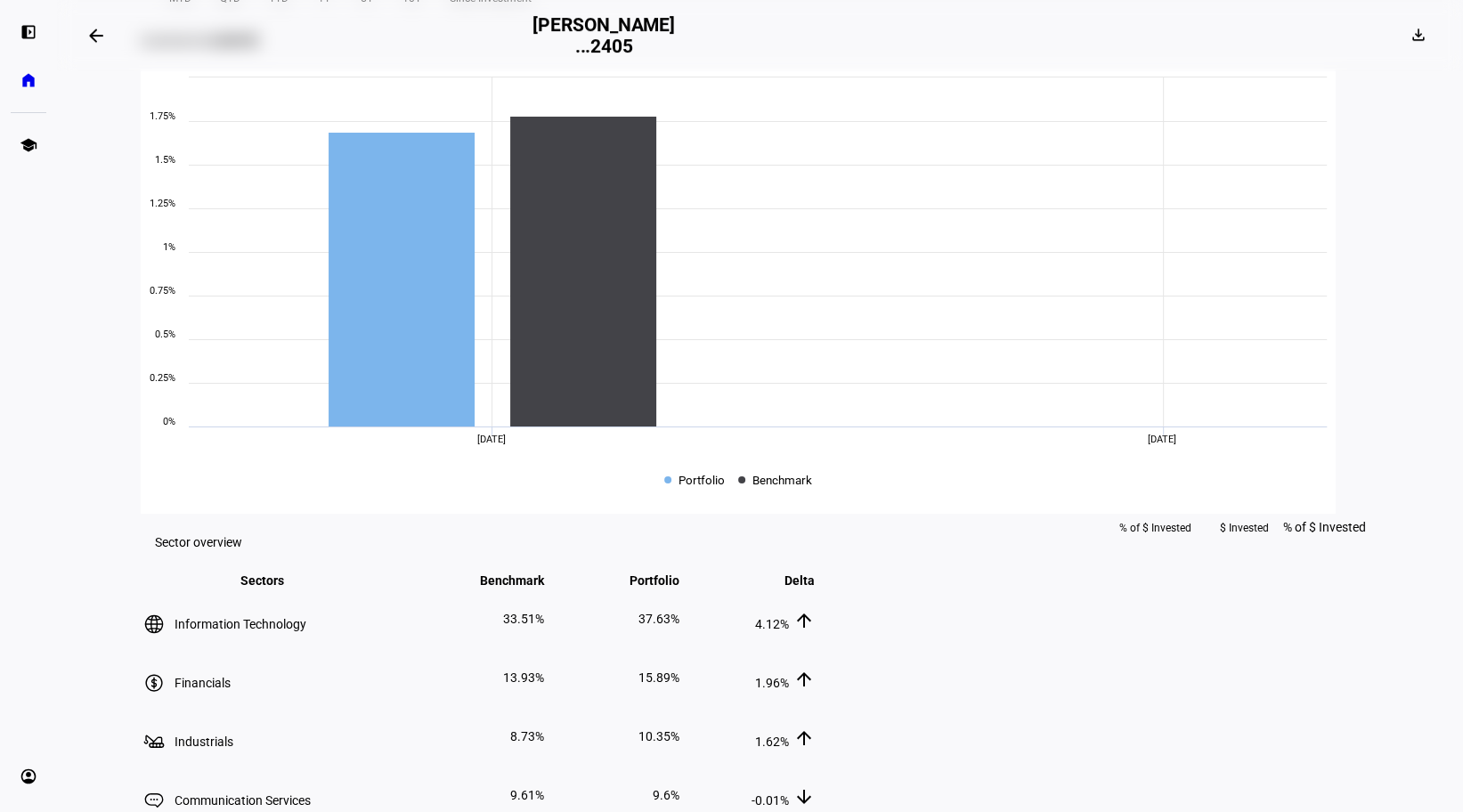 click 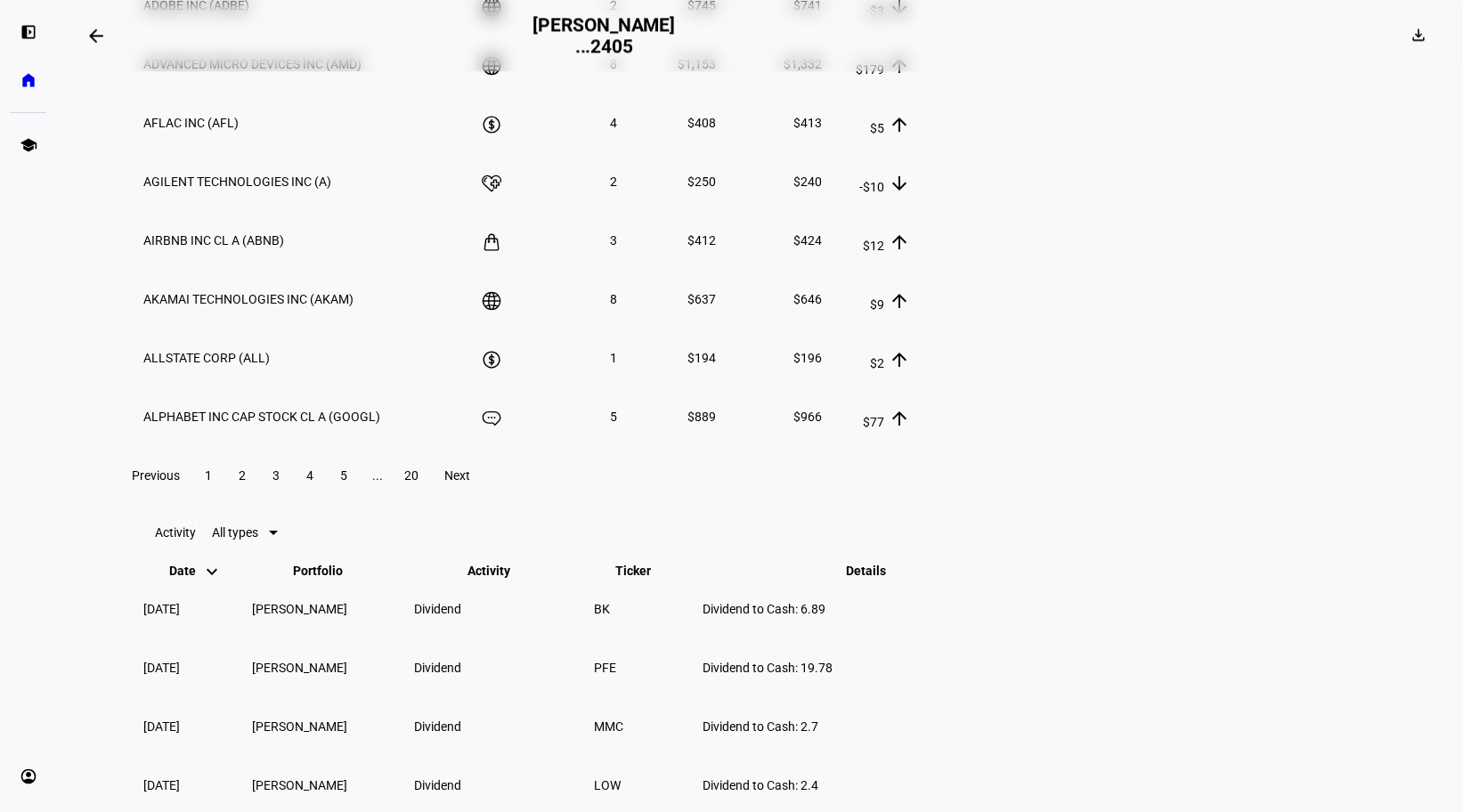 scroll, scrollTop: 2315, scrollLeft: 0, axis: vertical 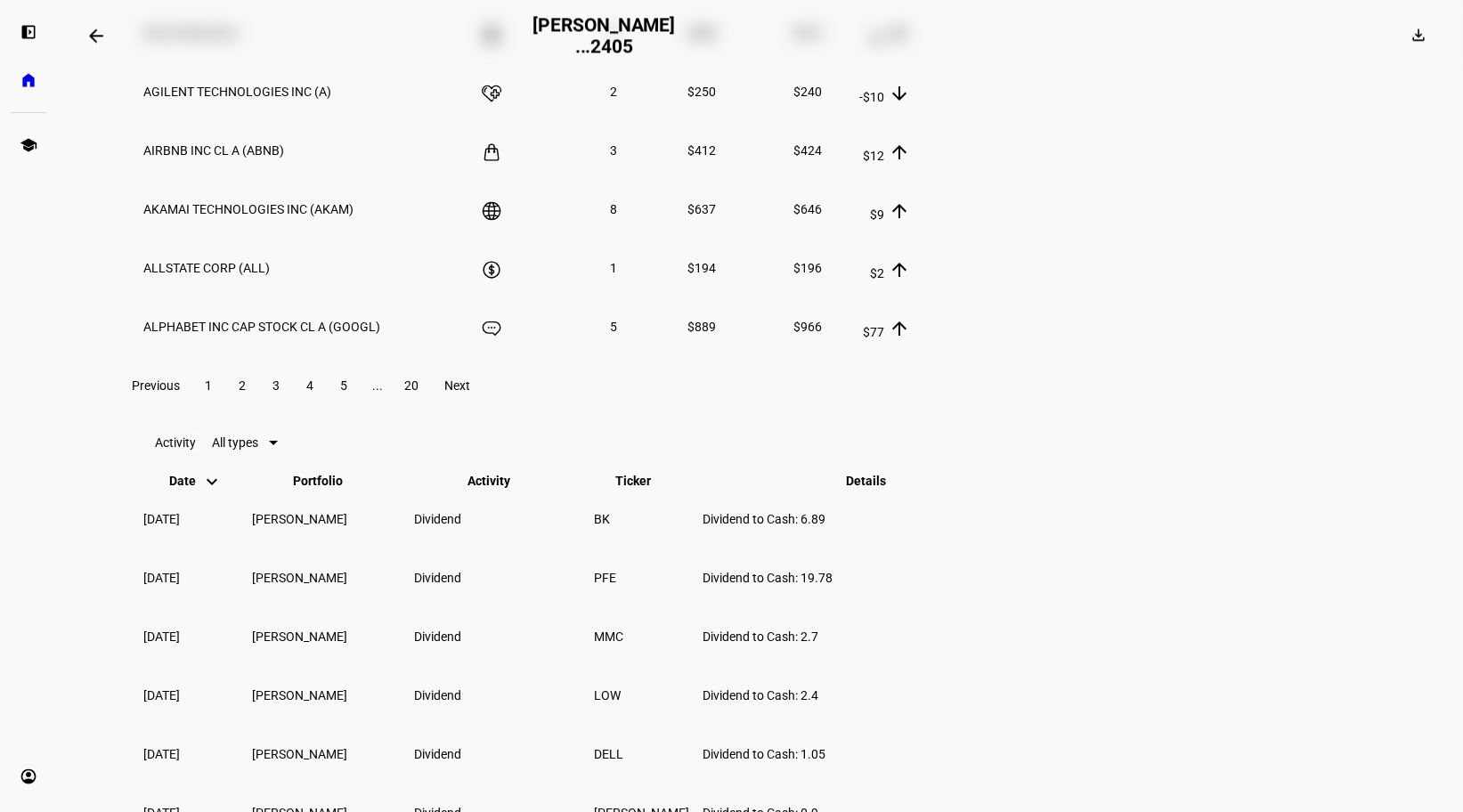 click on "Next" 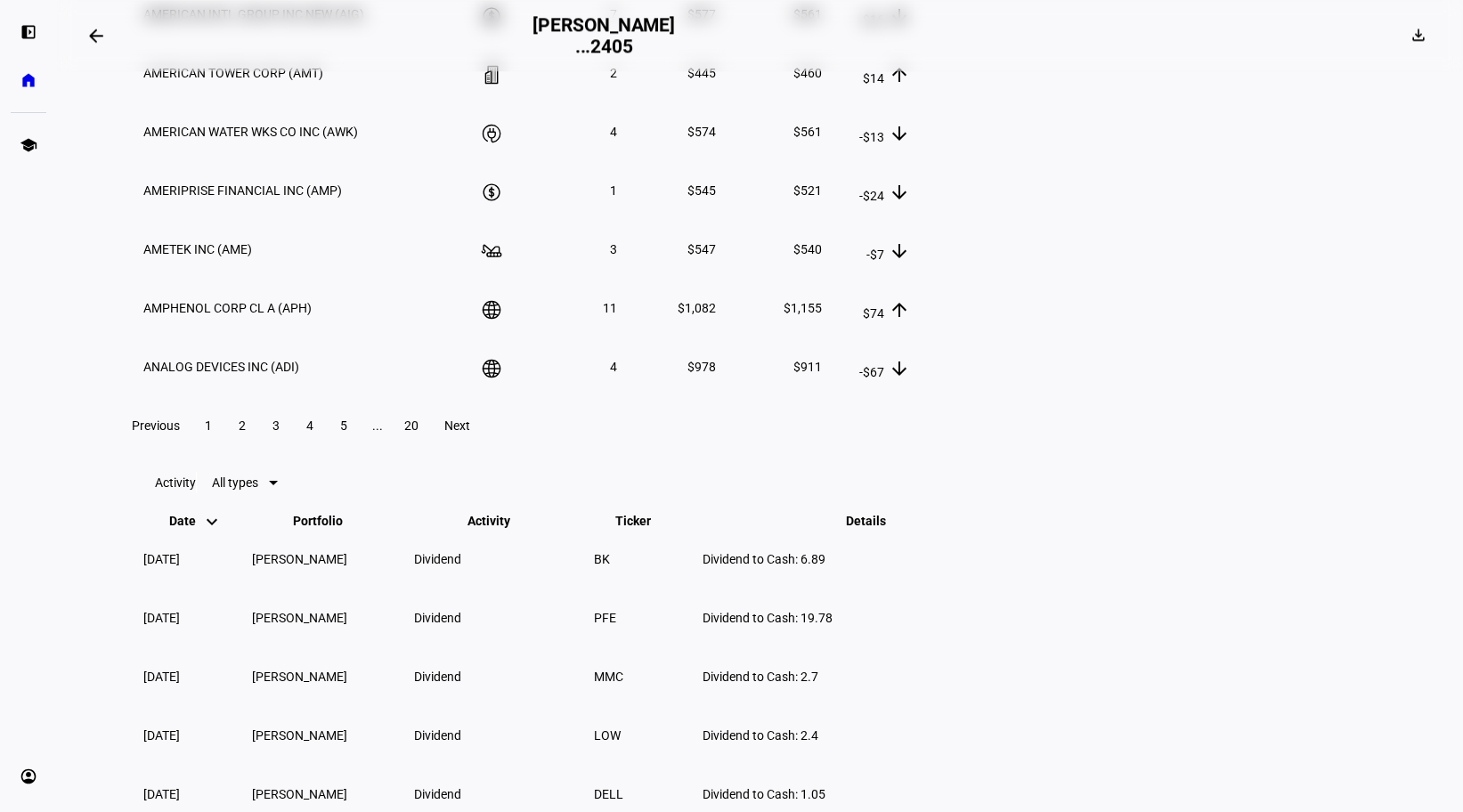 scroll, scrollTop: 2315, scrollLeft: 0, axis: vertical 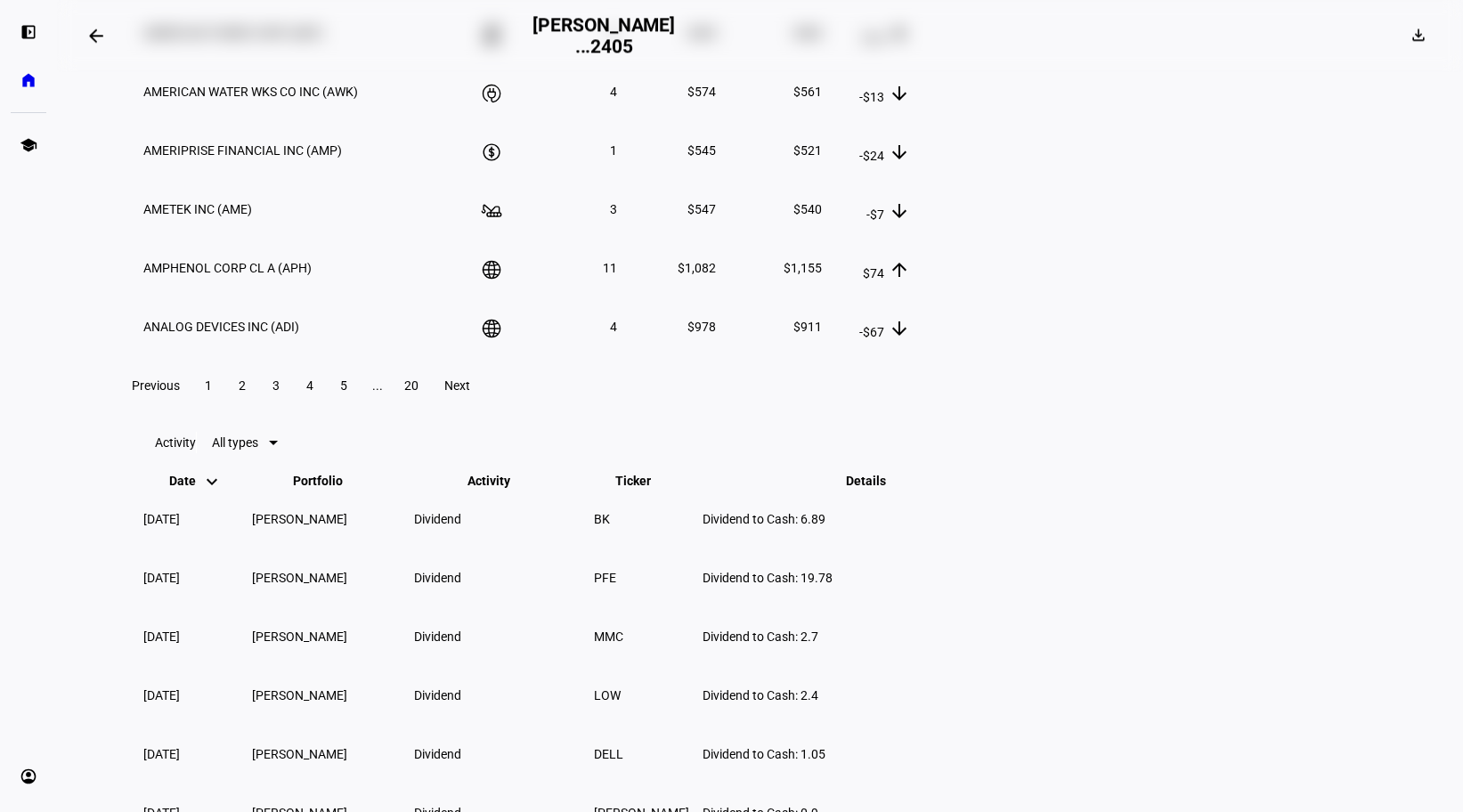 click on "3" 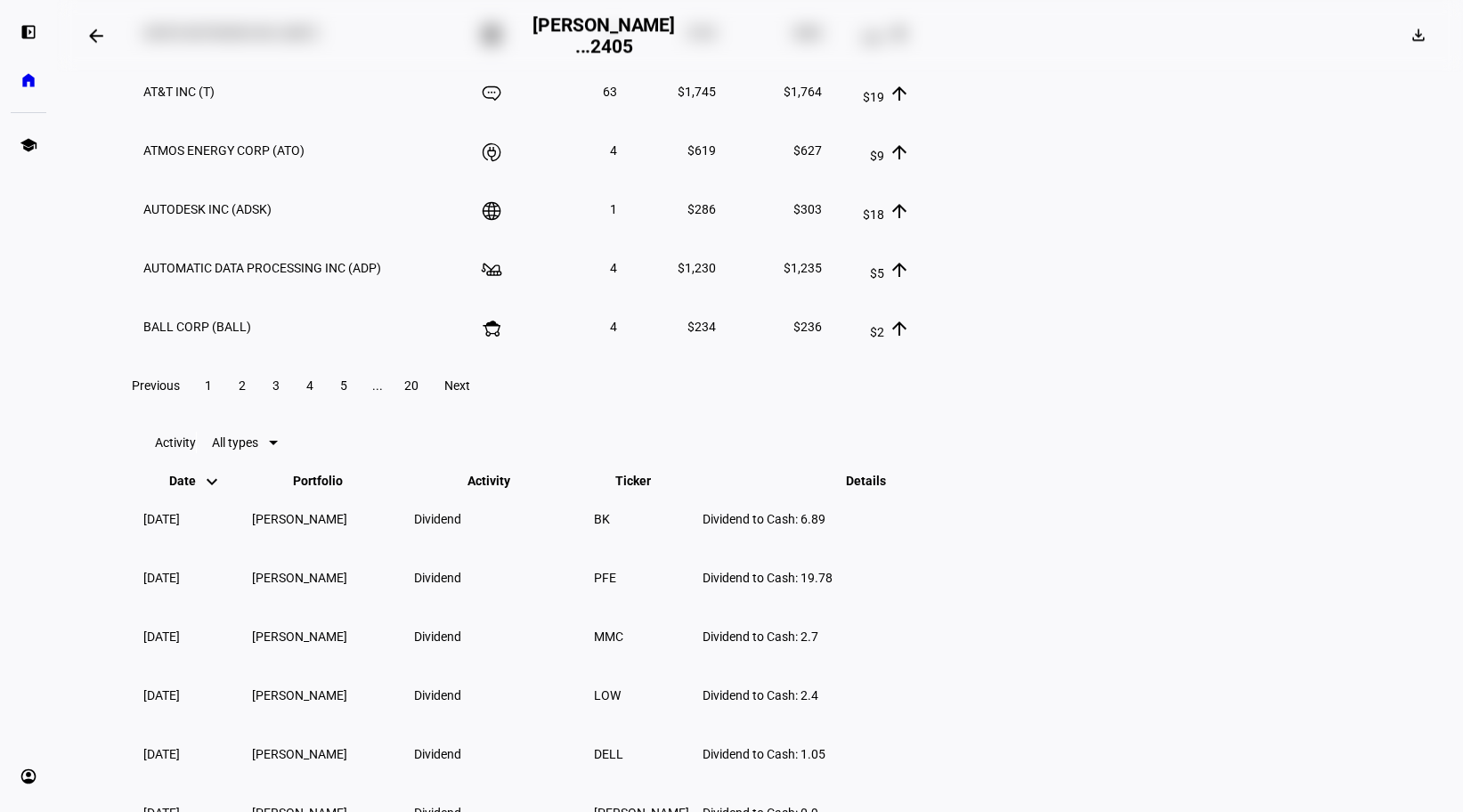 click on "4" 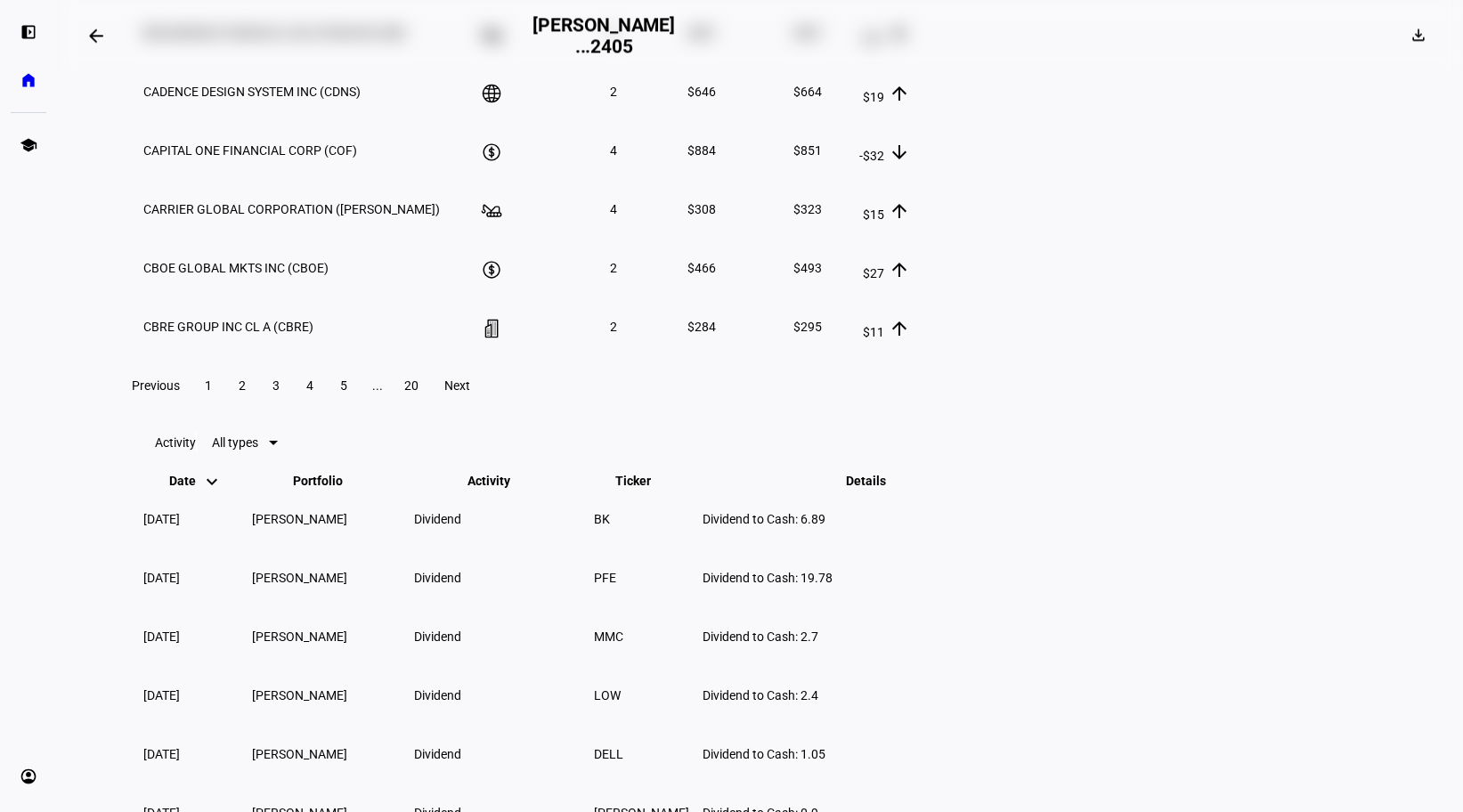 click on "5" 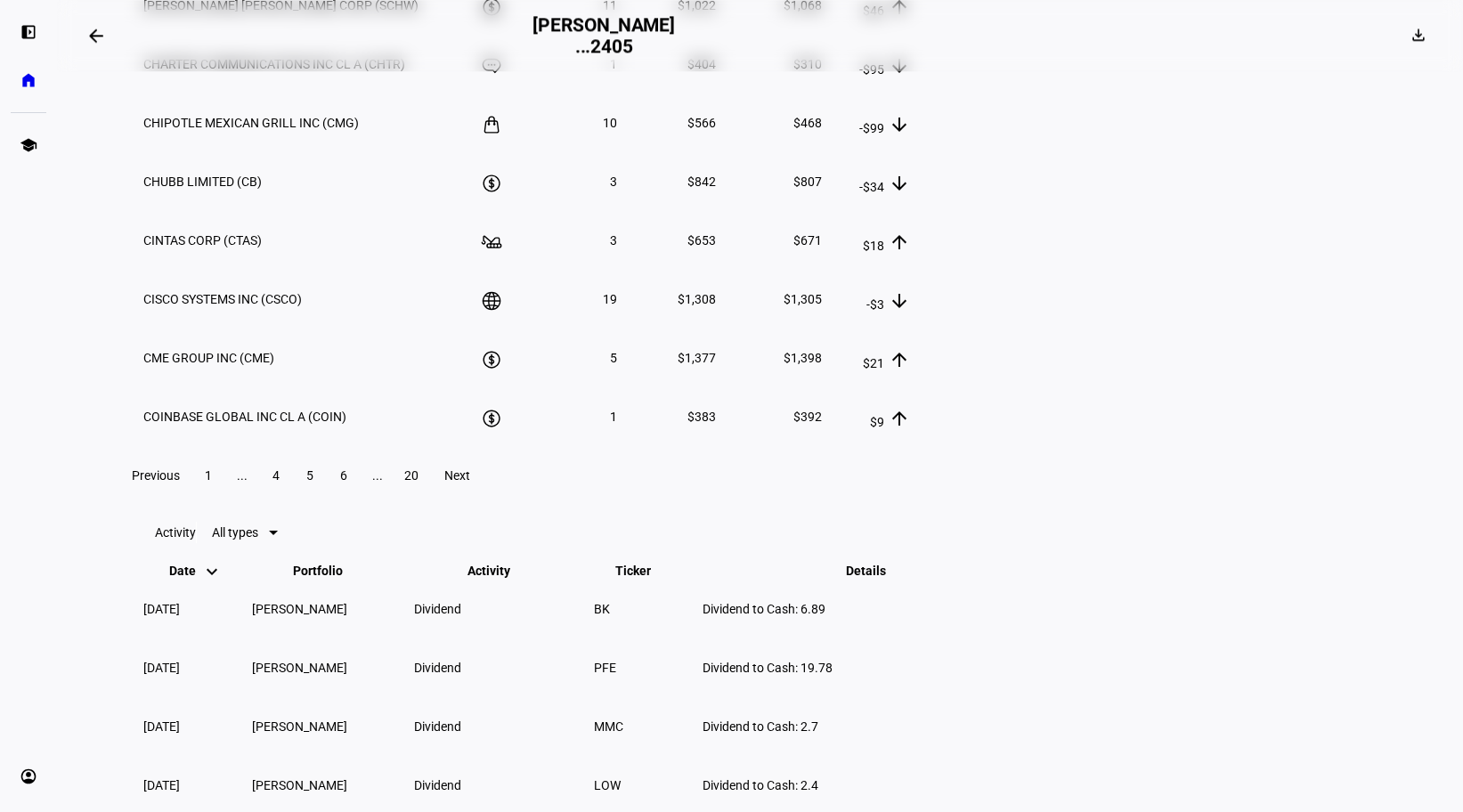 scroll, scrollTop: 2315, scrollLeft: 0, axis: vertical 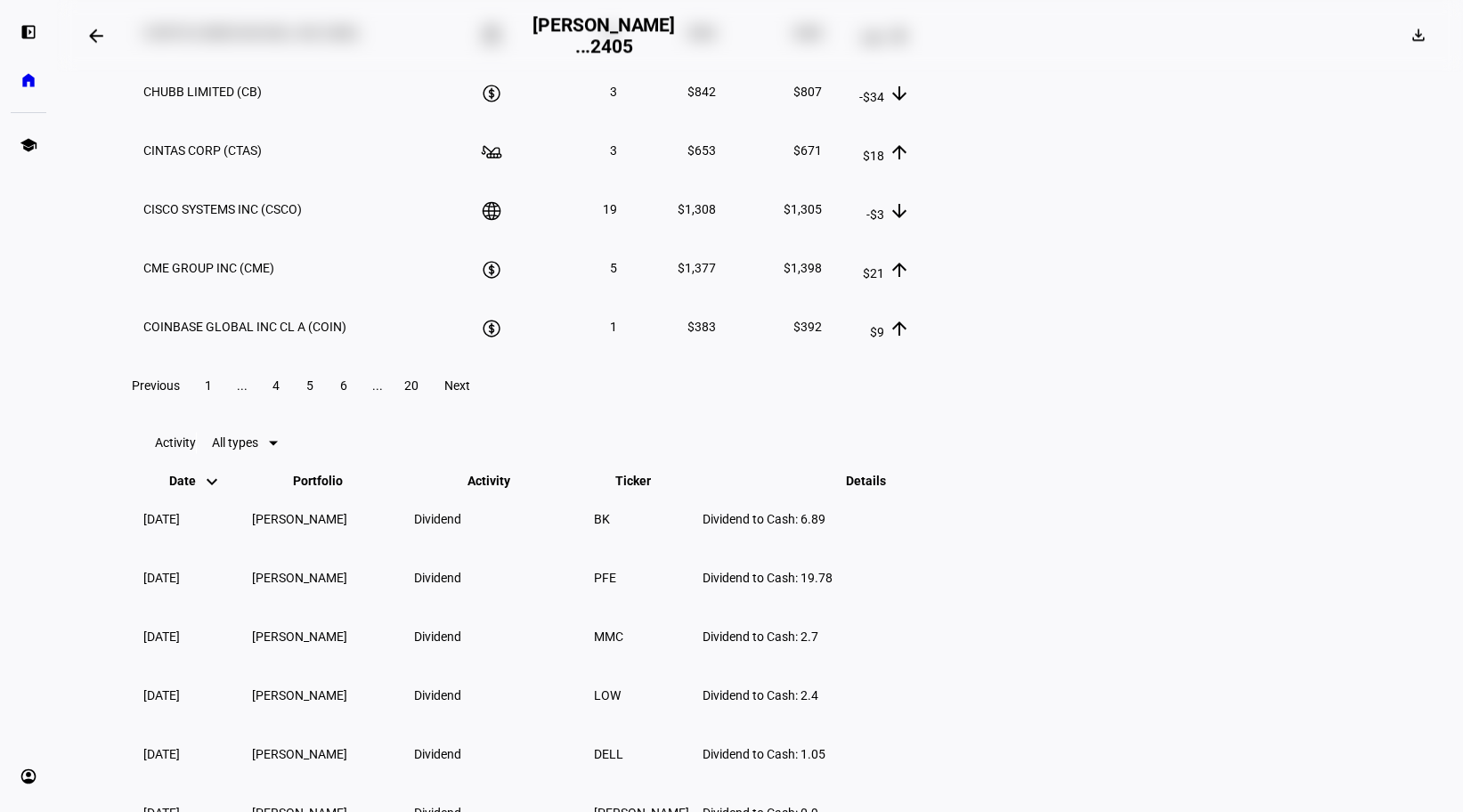 click on "Next" 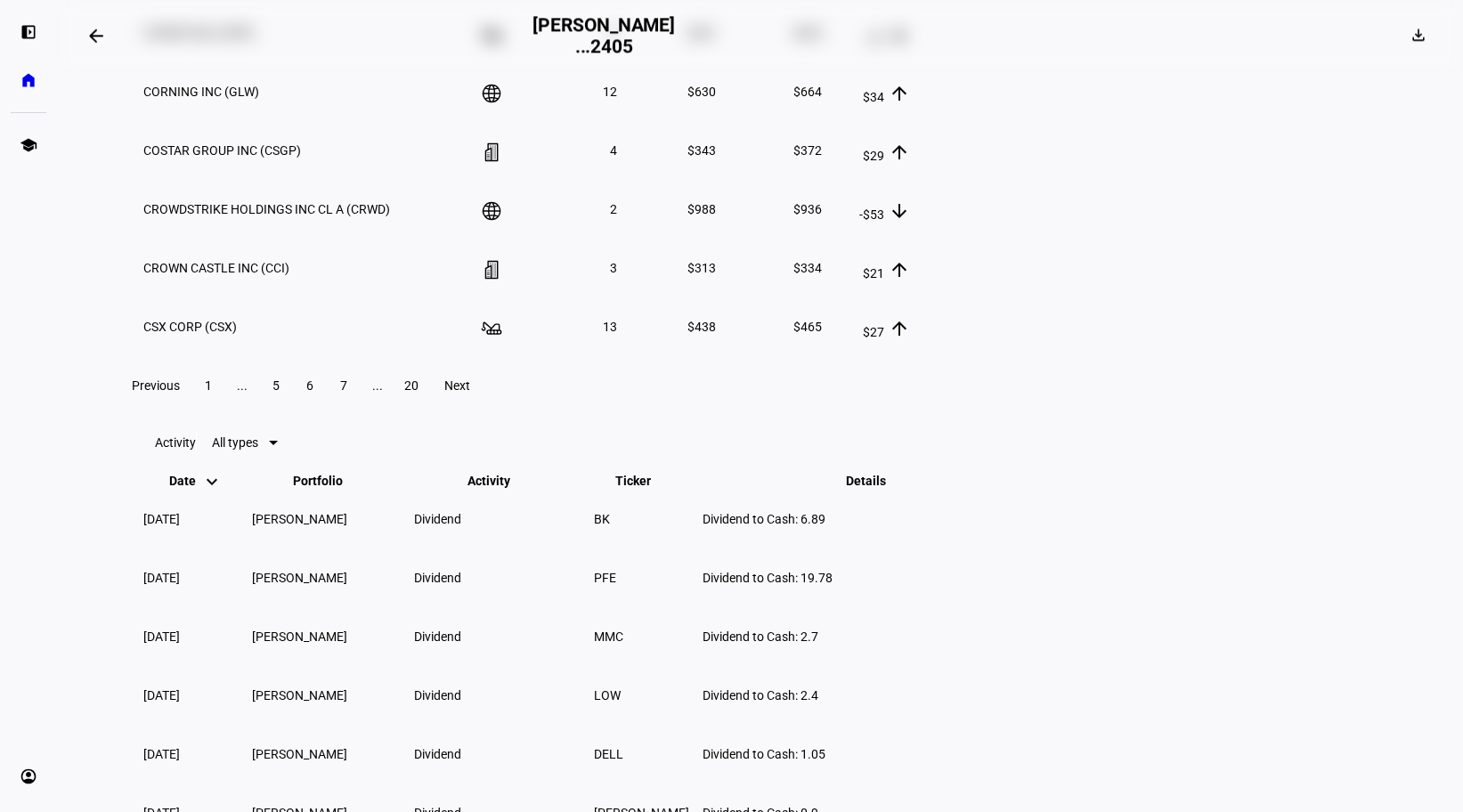 click on "CONAGRA BRANDS INC (CAG)" 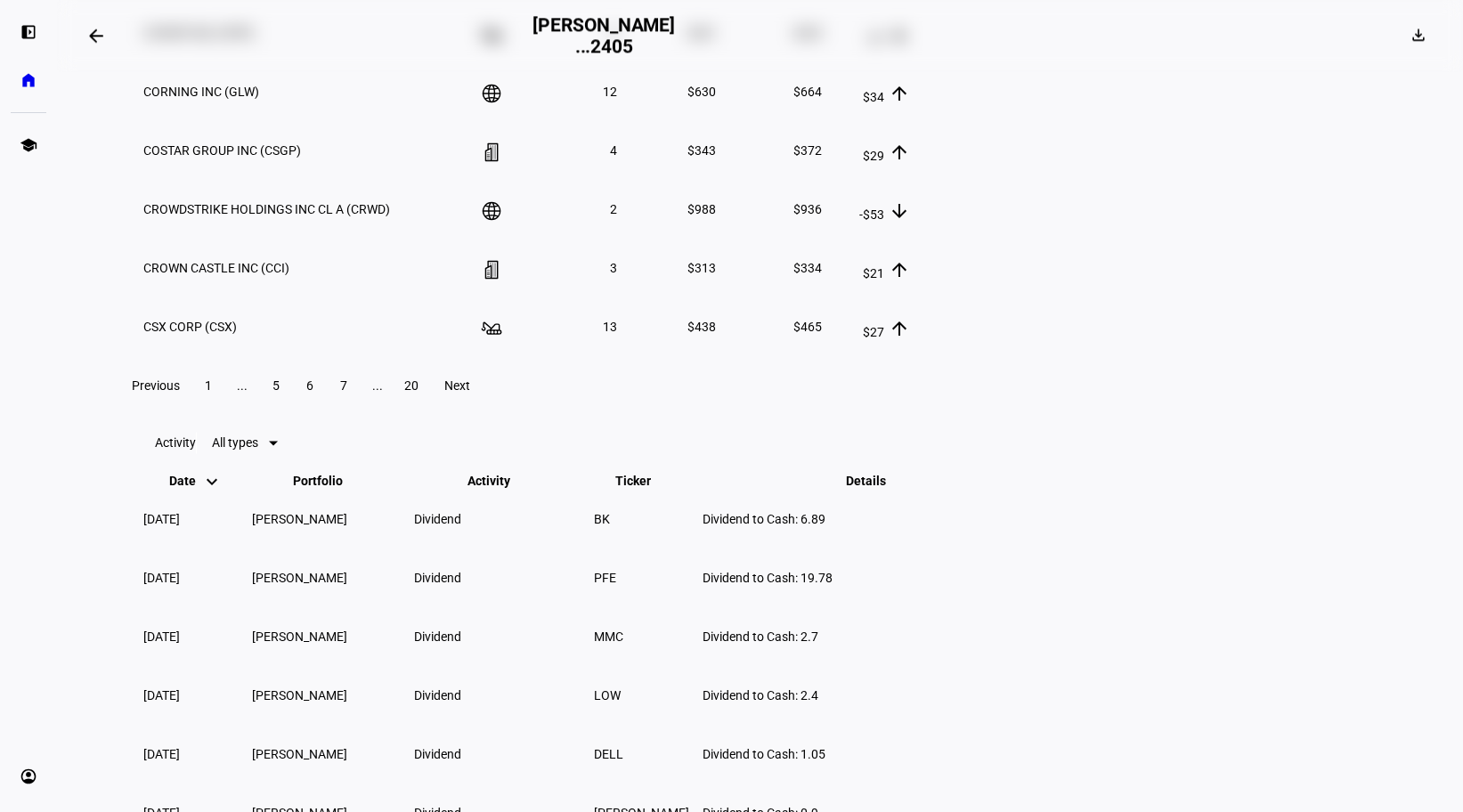 click on "7" 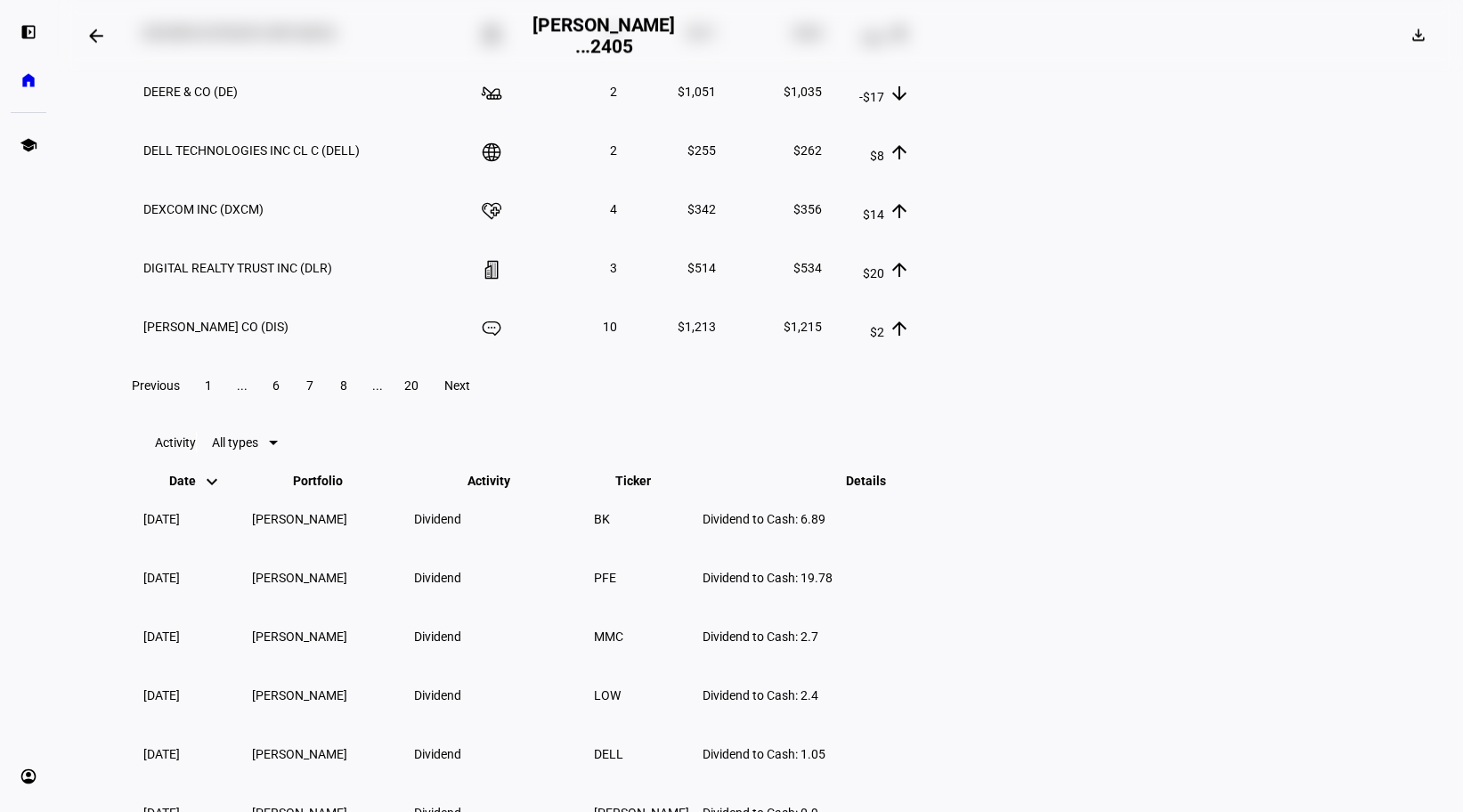 click on "8" 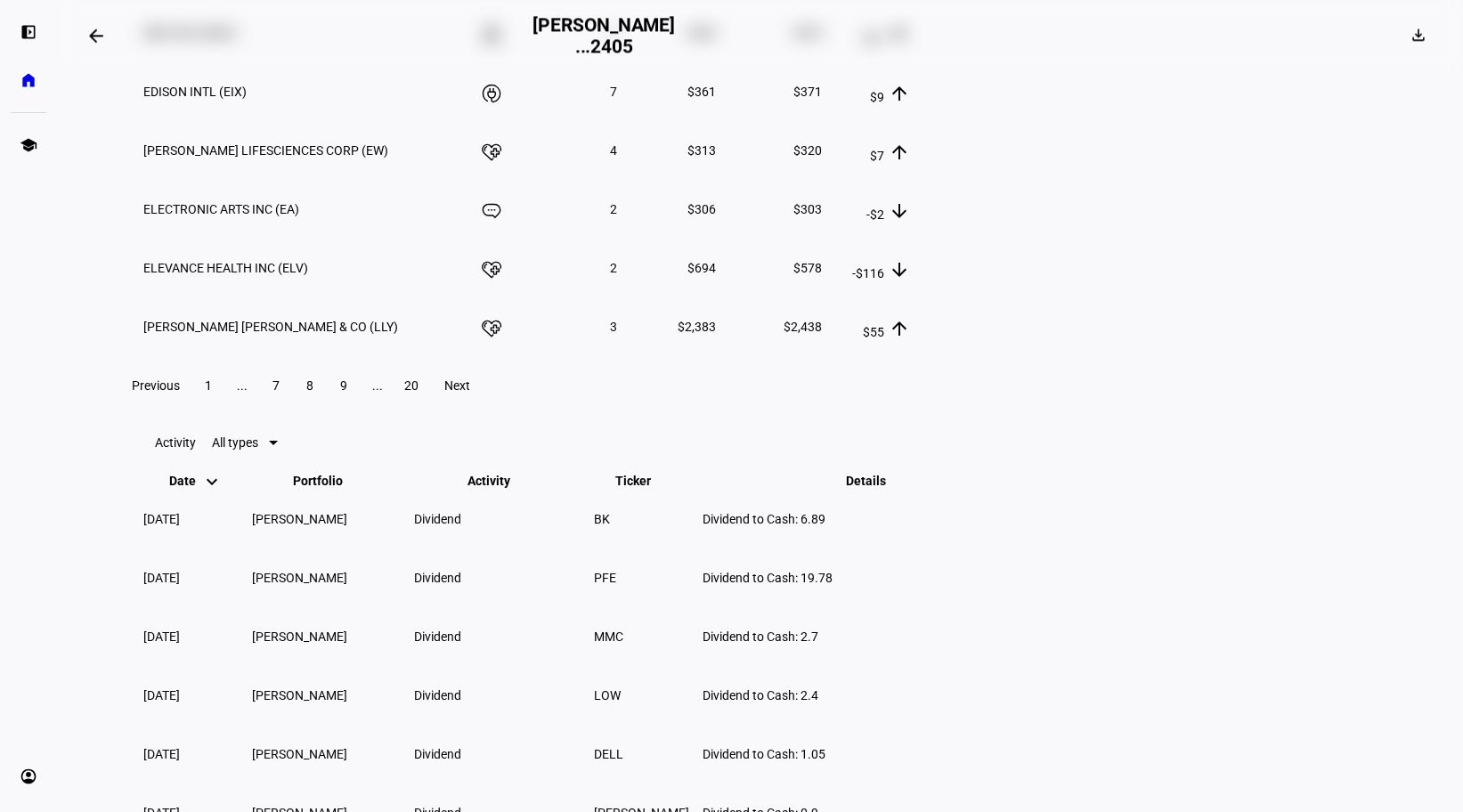 click 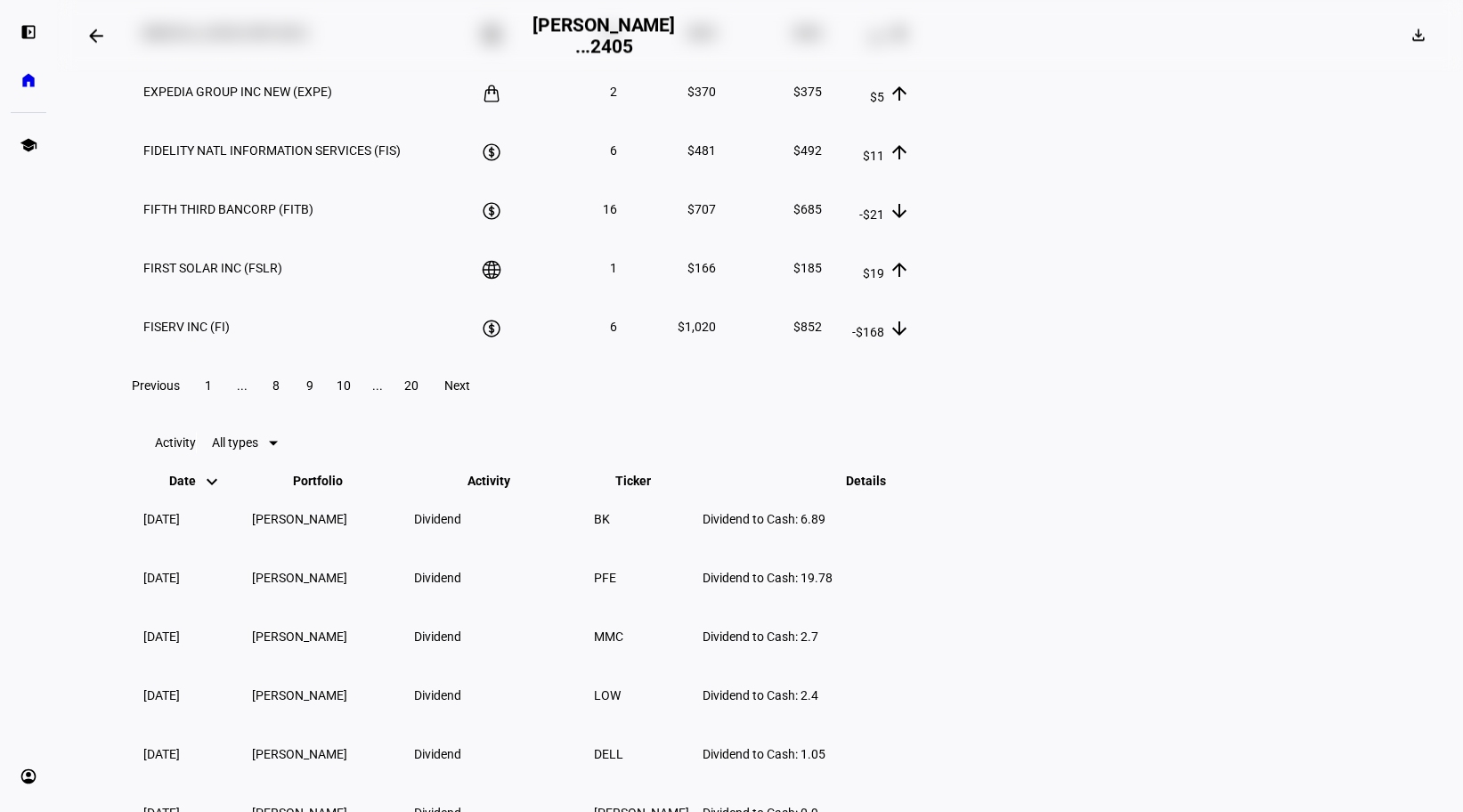 click on "10" 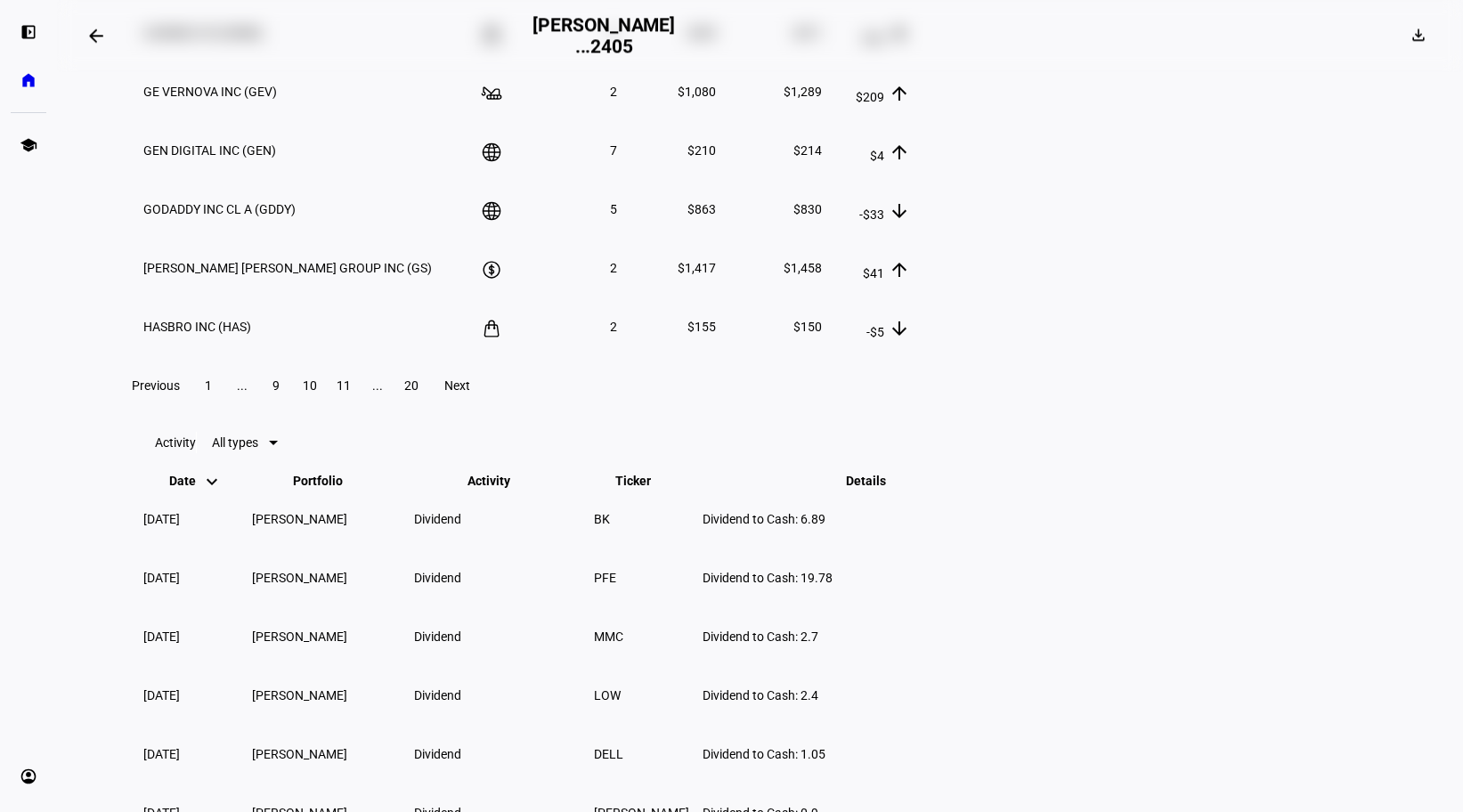 click 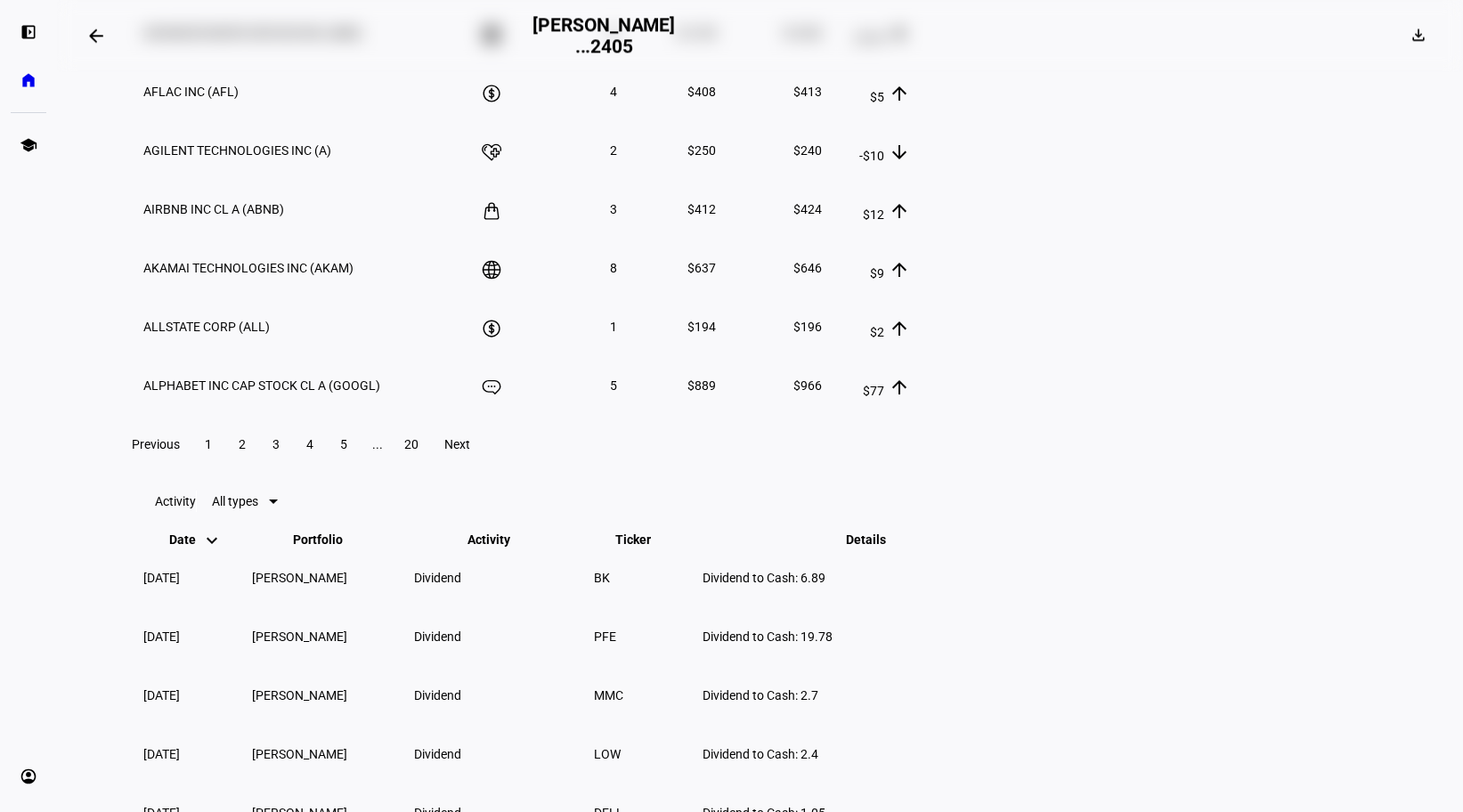scroll, scrollTop: 2225, scrollLeft: 0, axis: vertical 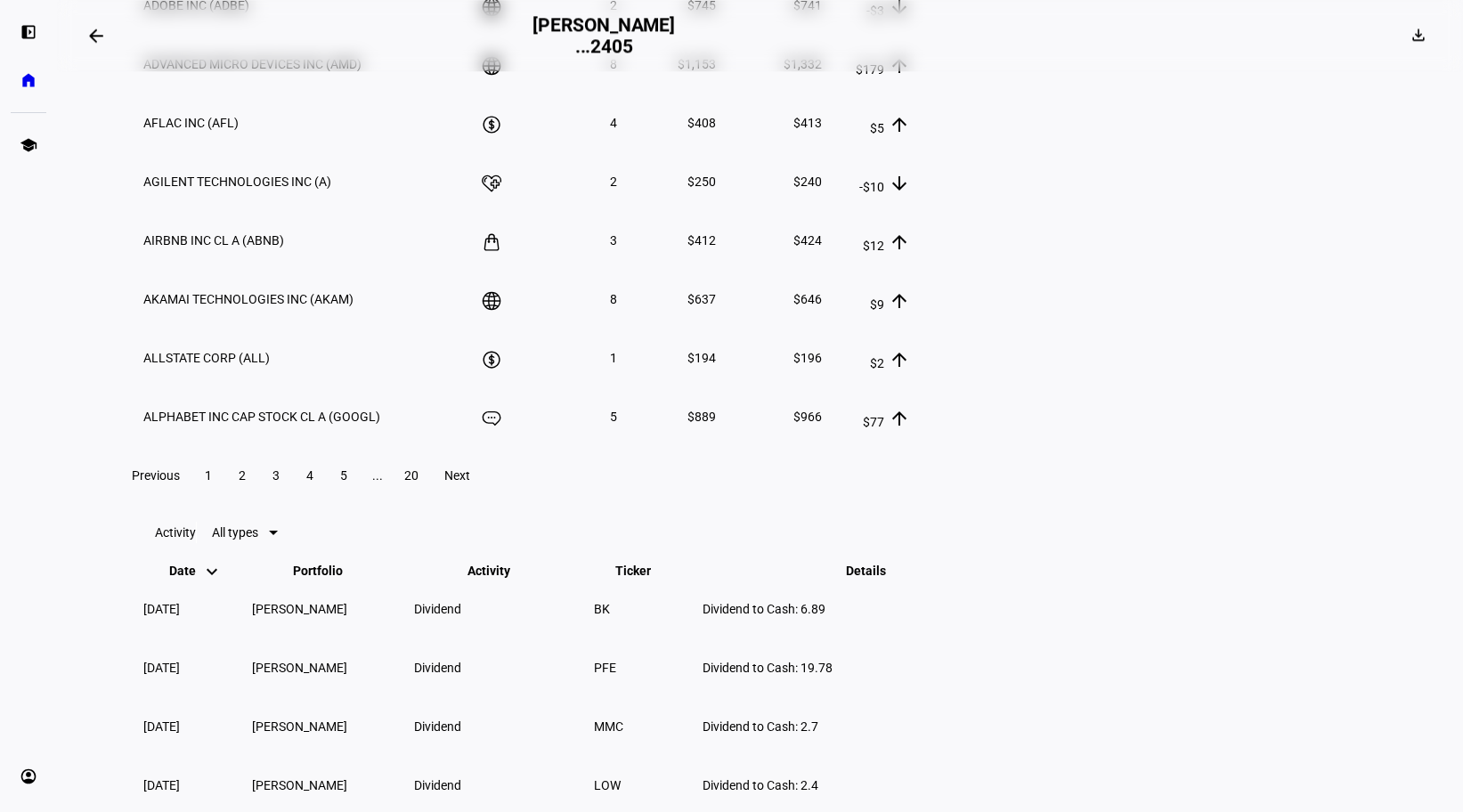 click on "2" 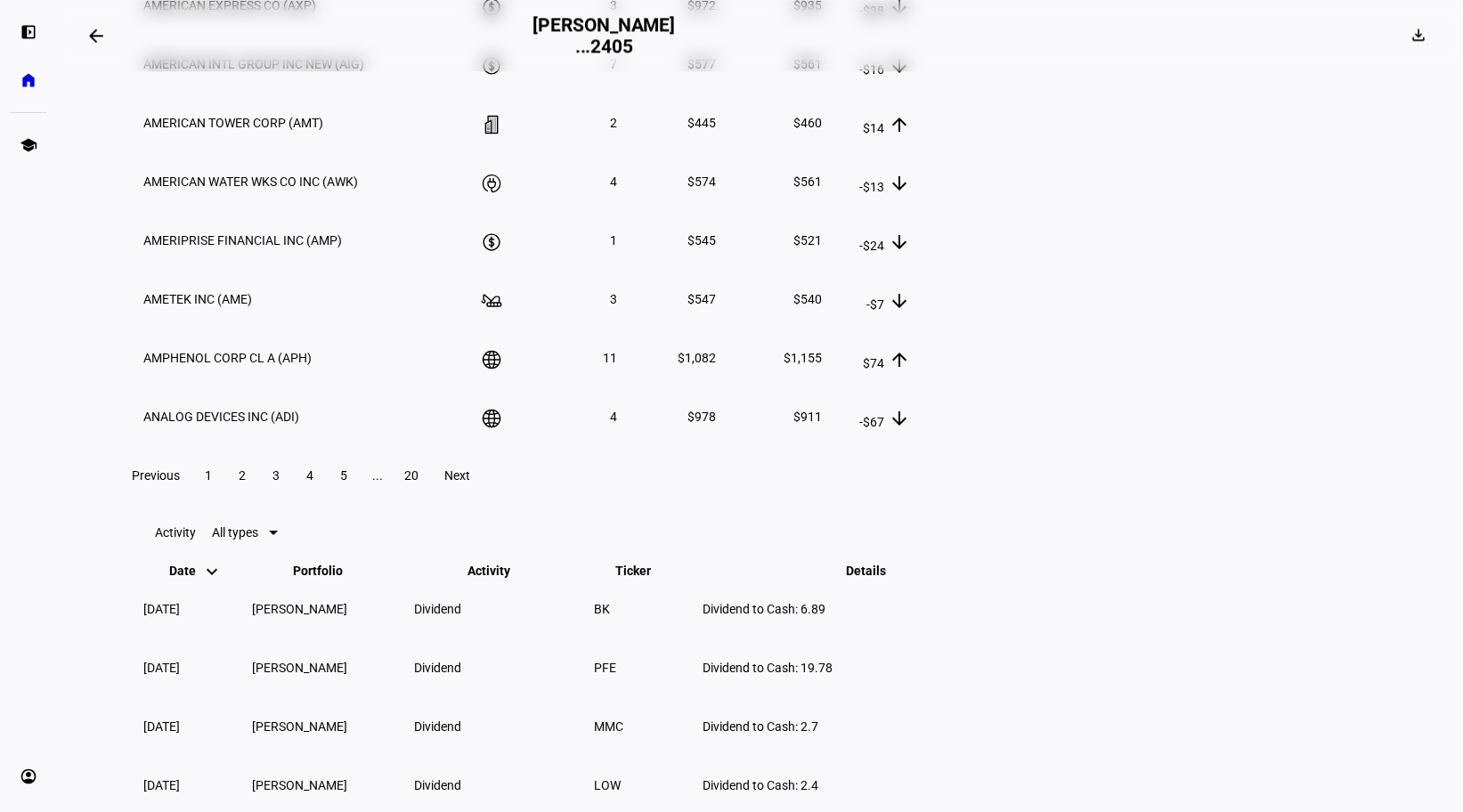 scroll, scrollTop: 2315, scrollLeft: 0, axis: vertical 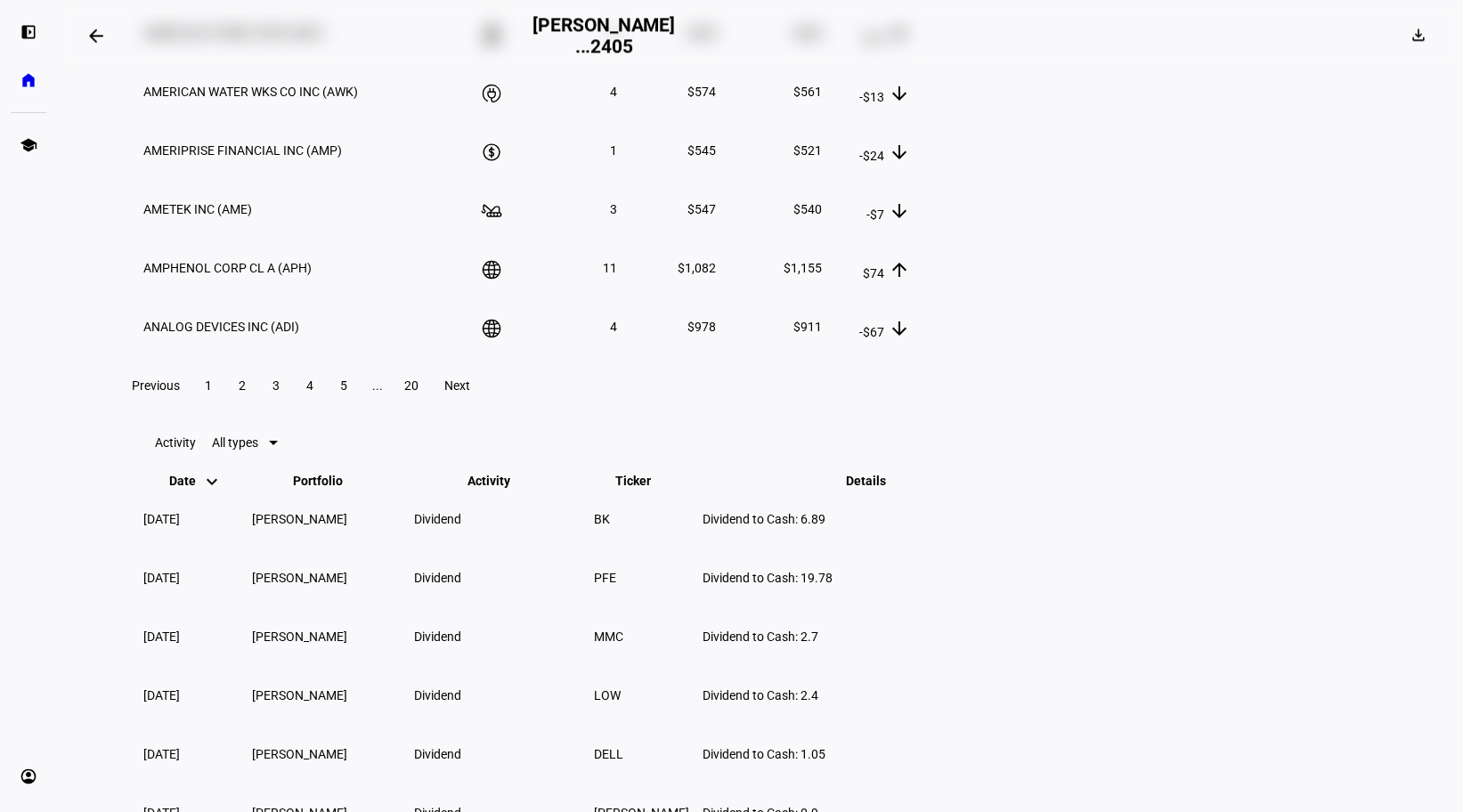 click 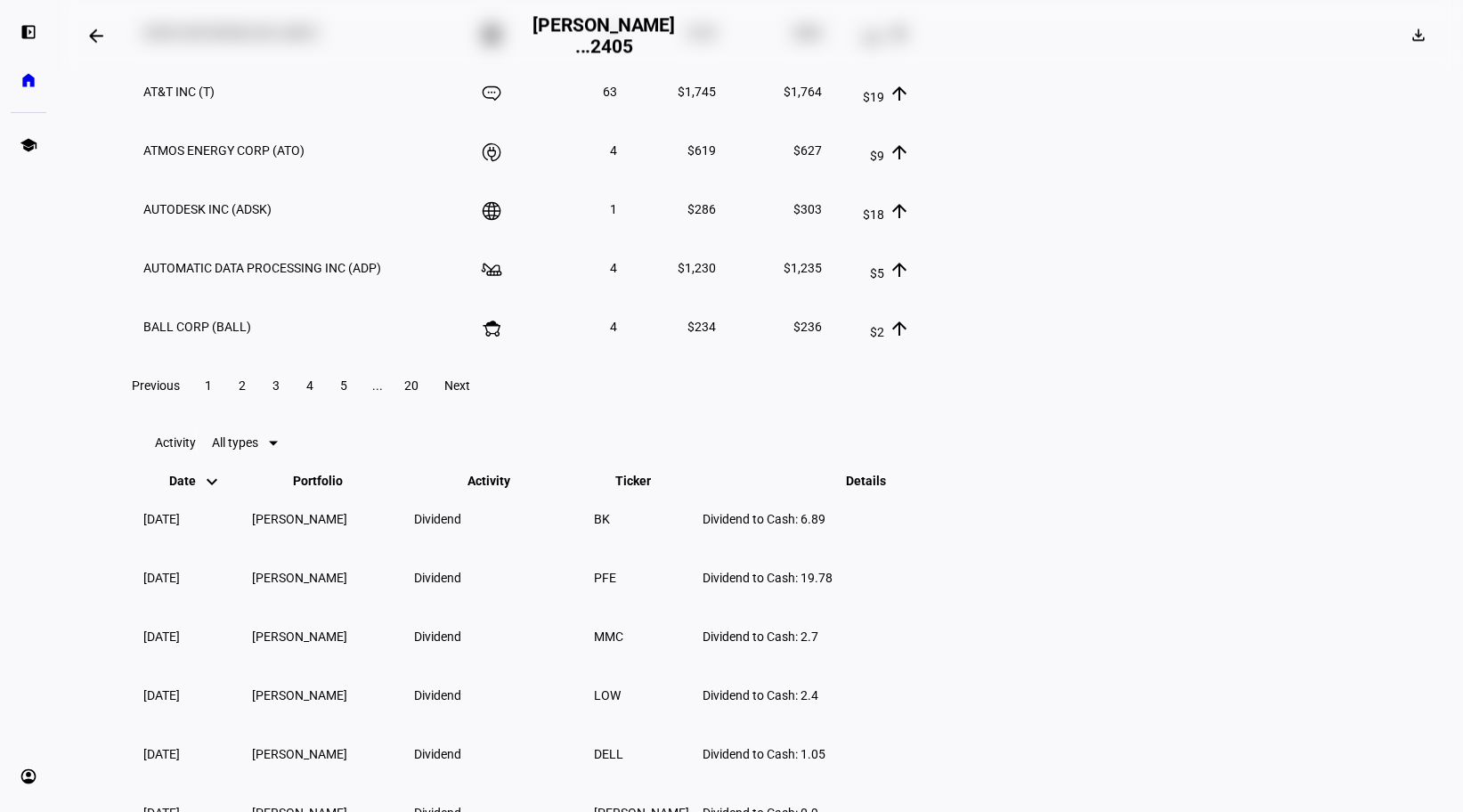click 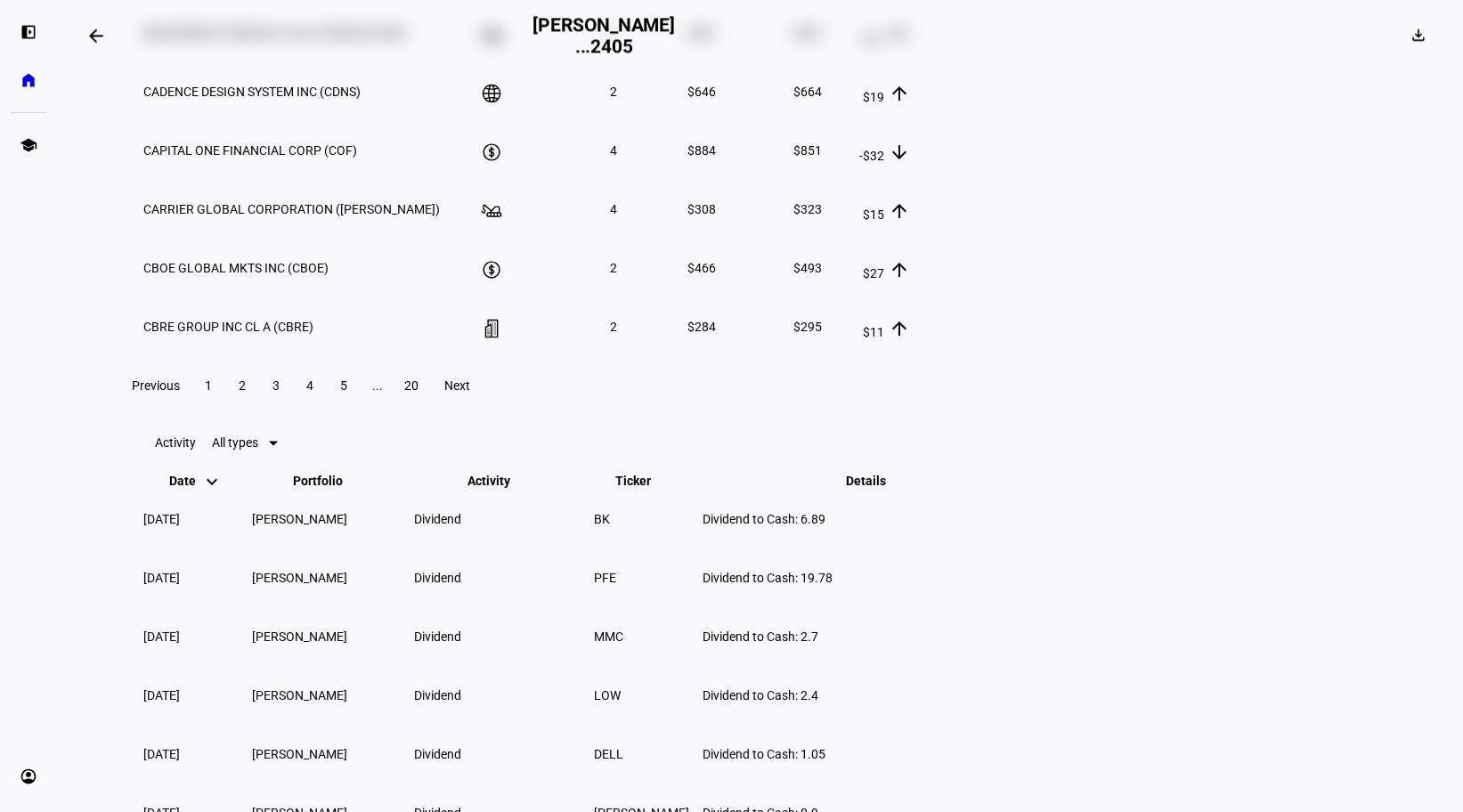 click 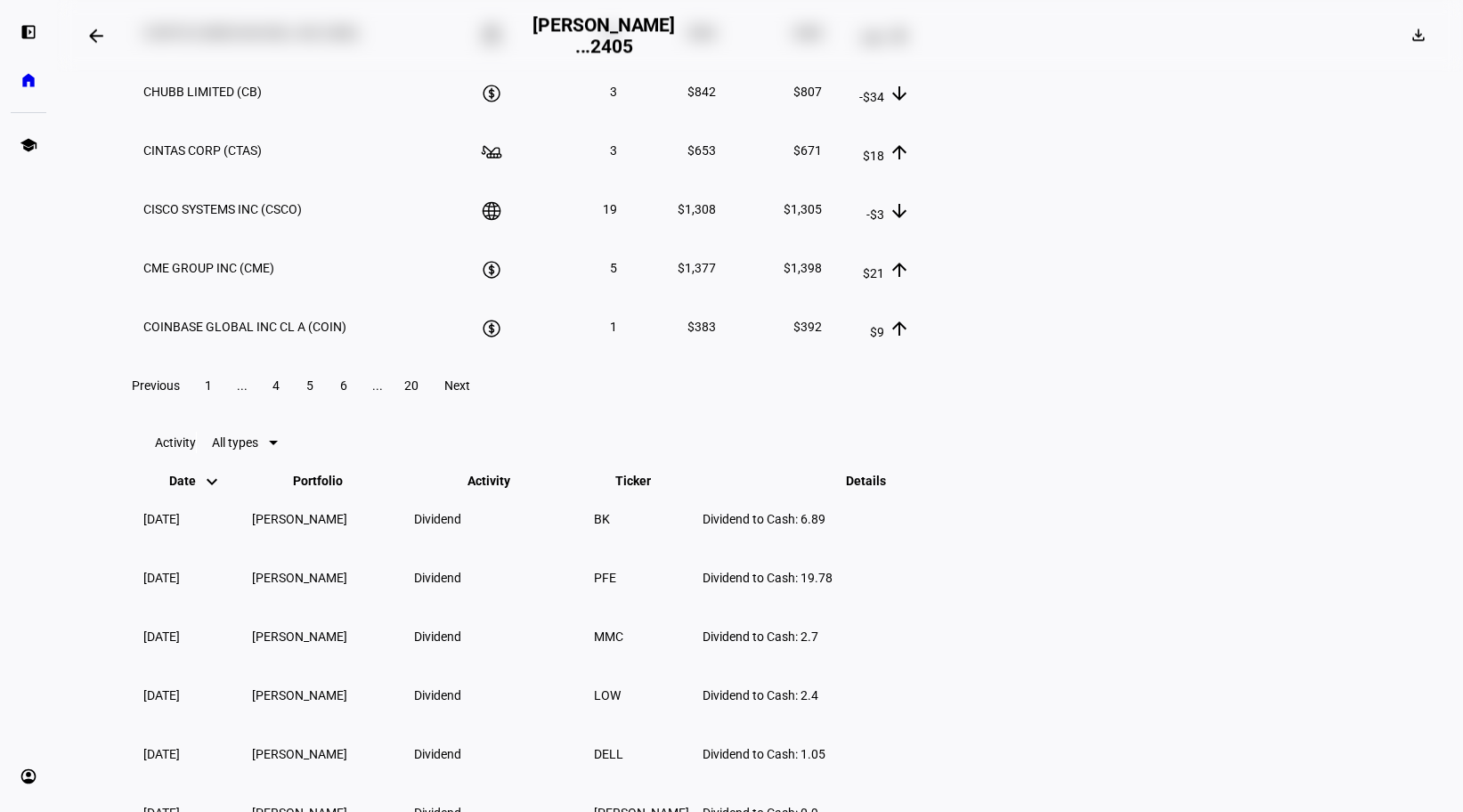 click on "6" 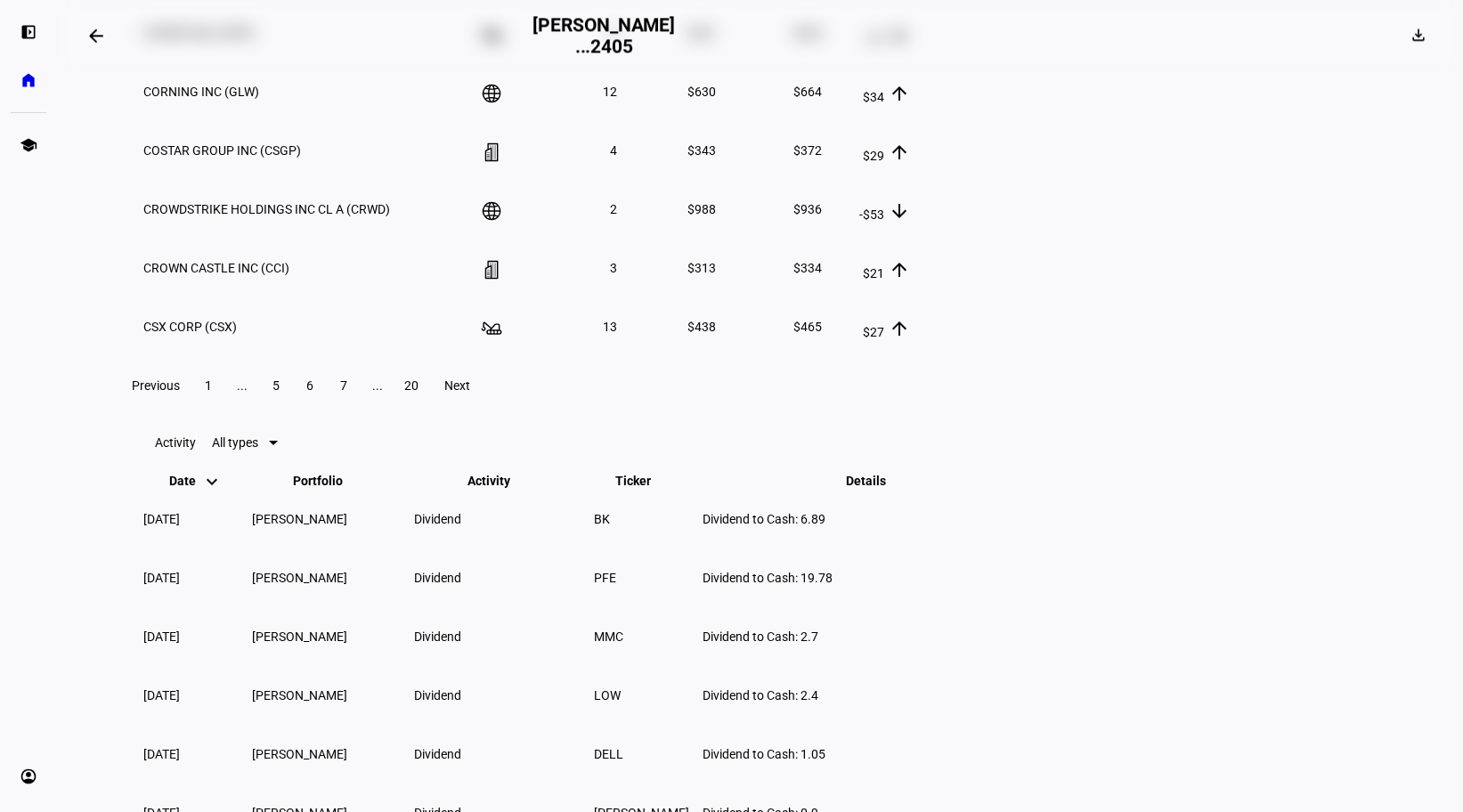 click on "7" 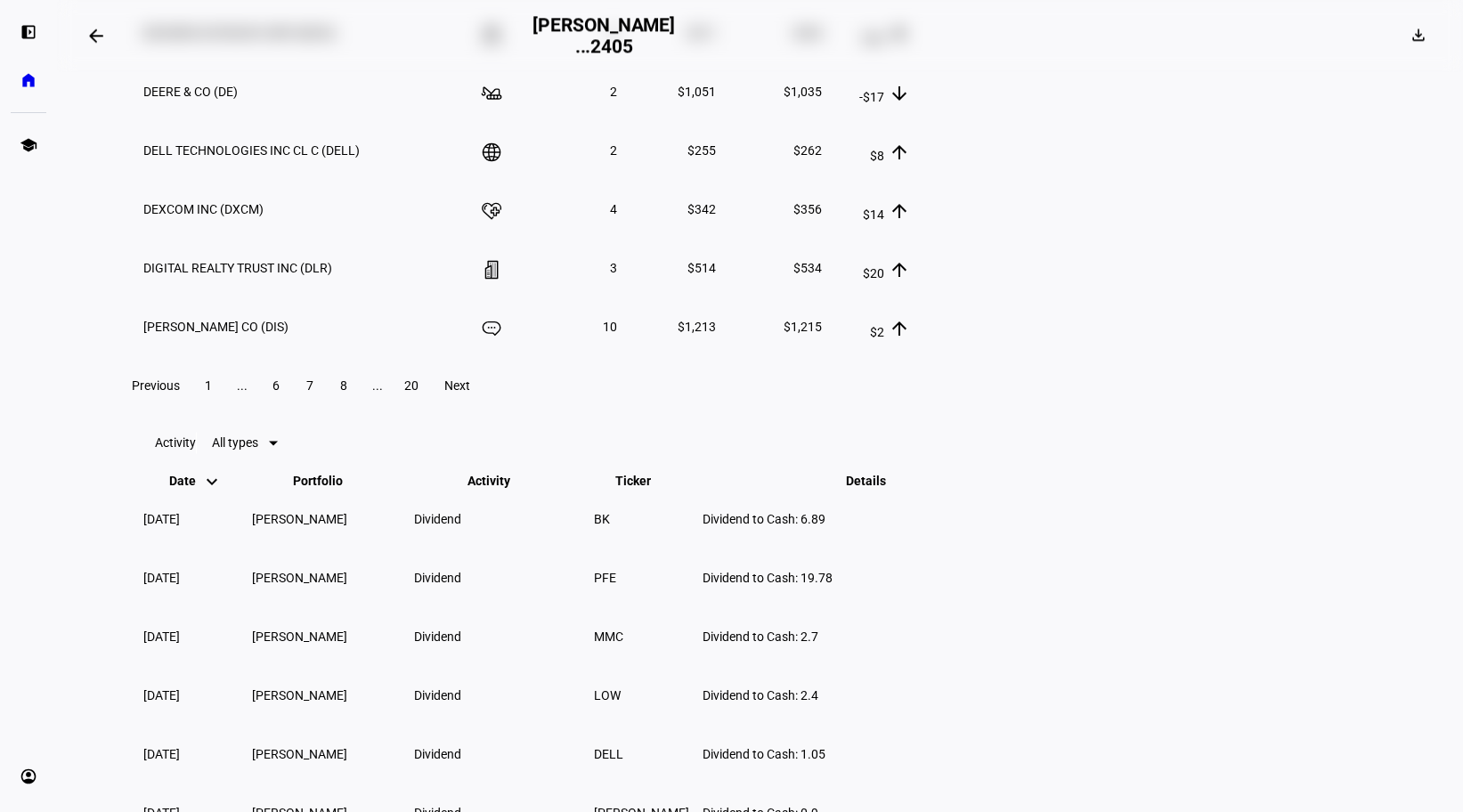 click on "8" 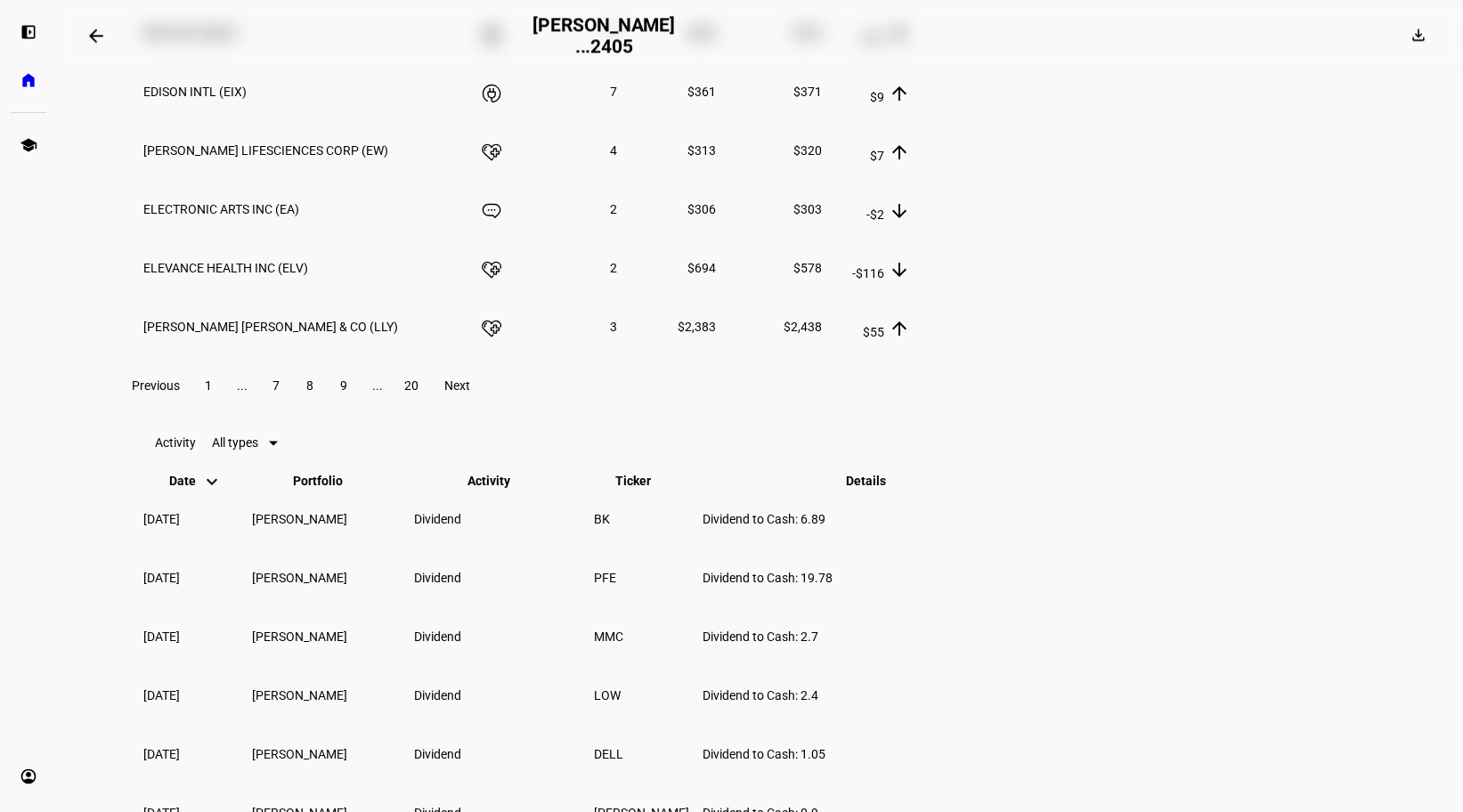 click on "9" 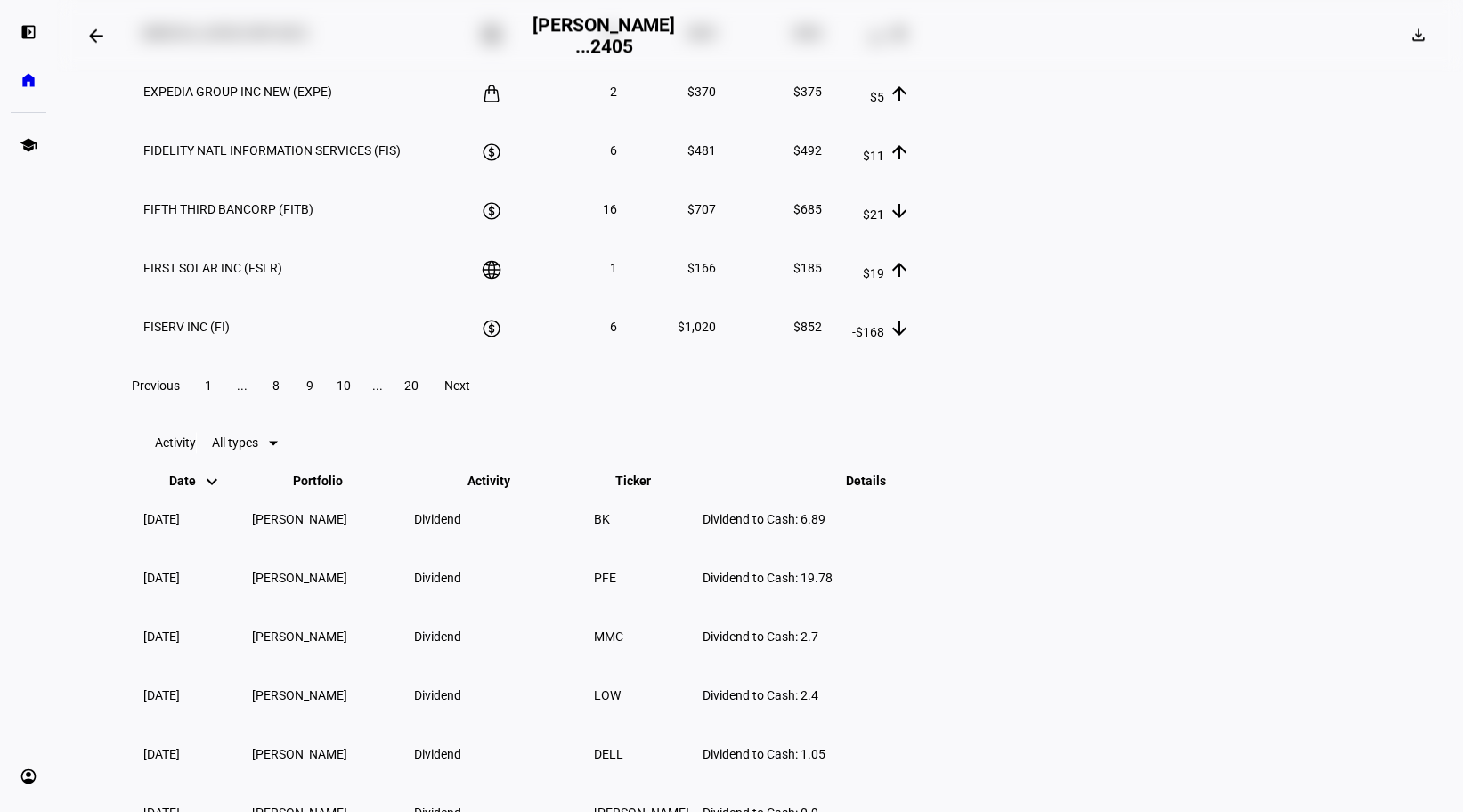 click on "10" 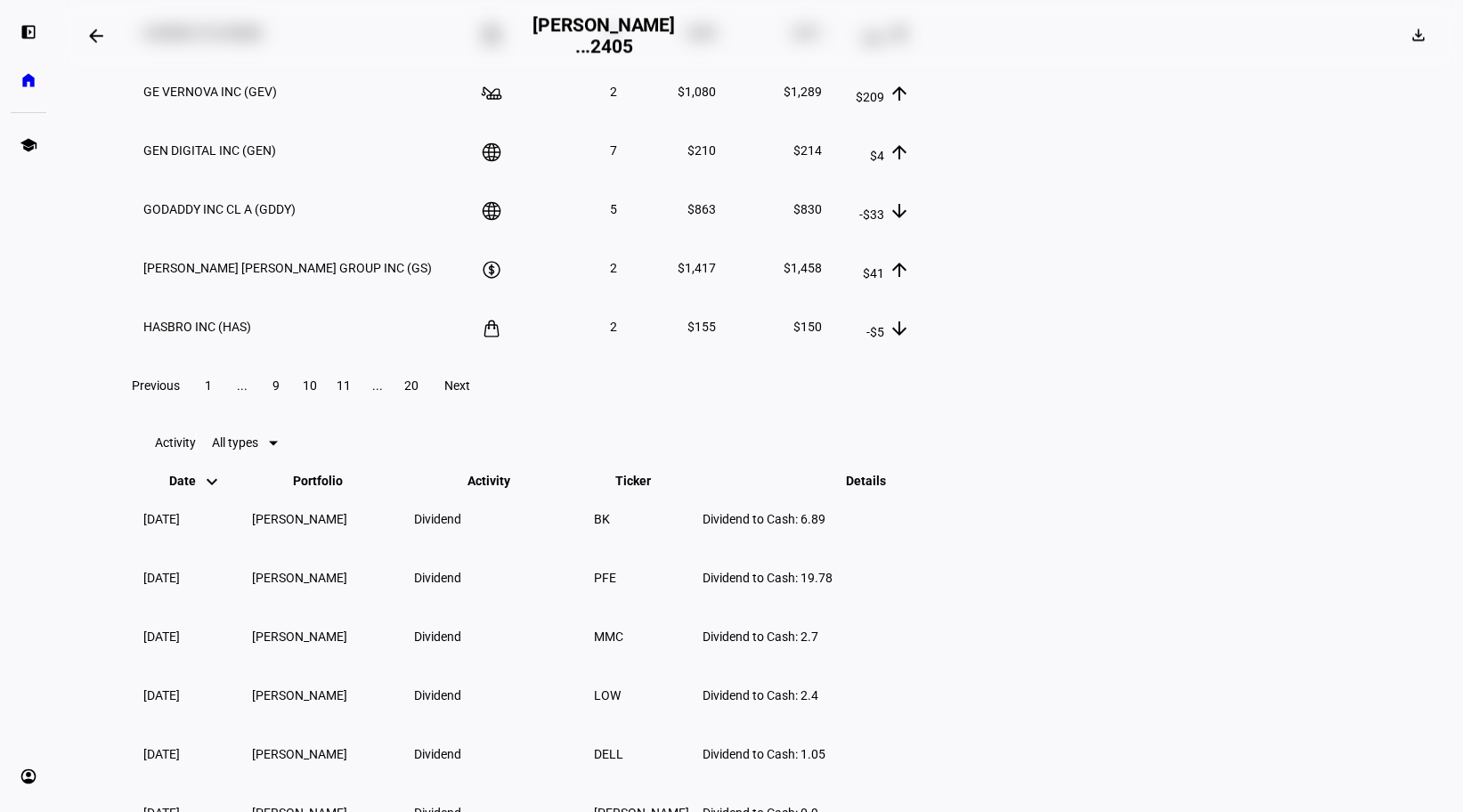 click on "11" 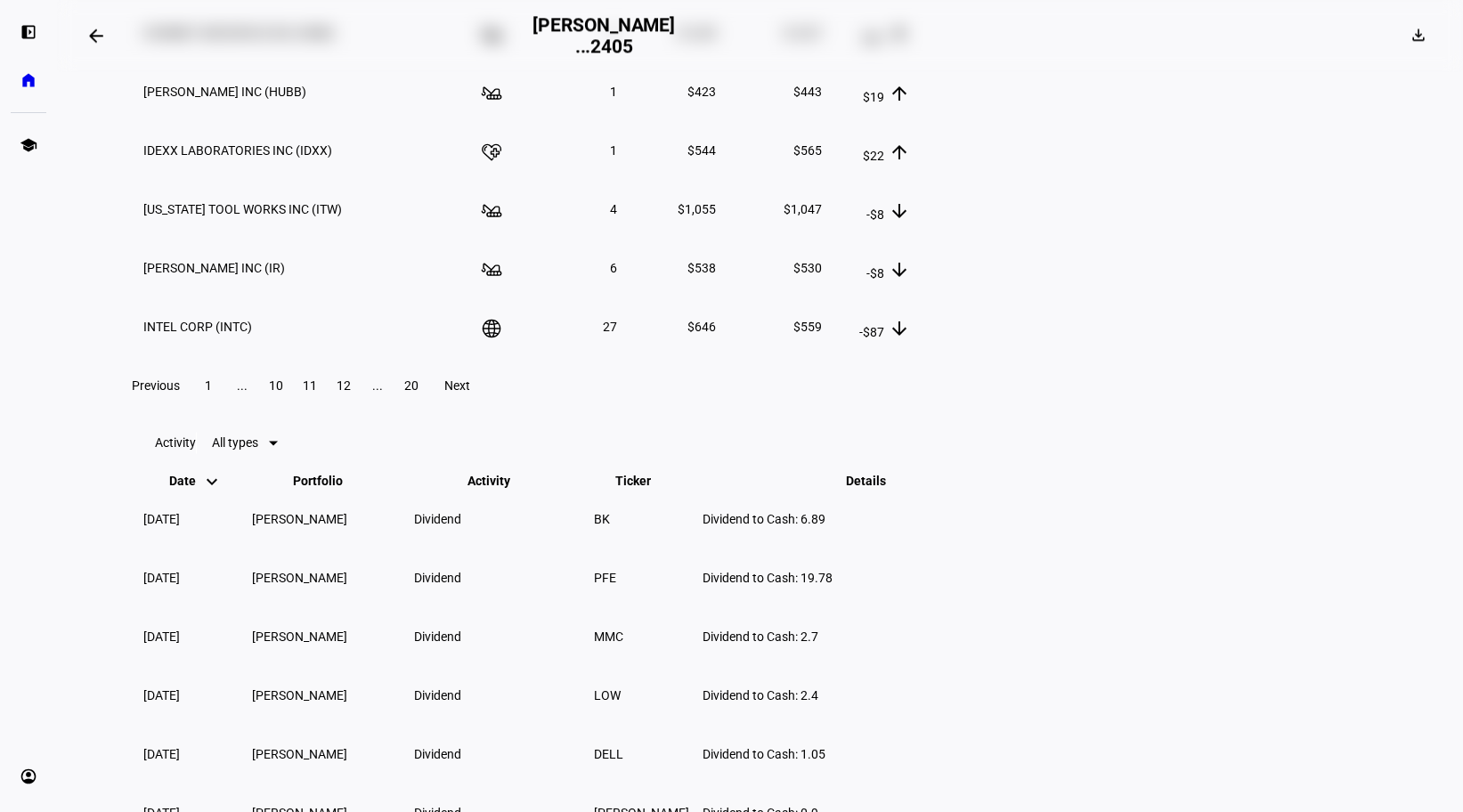 click on "12" 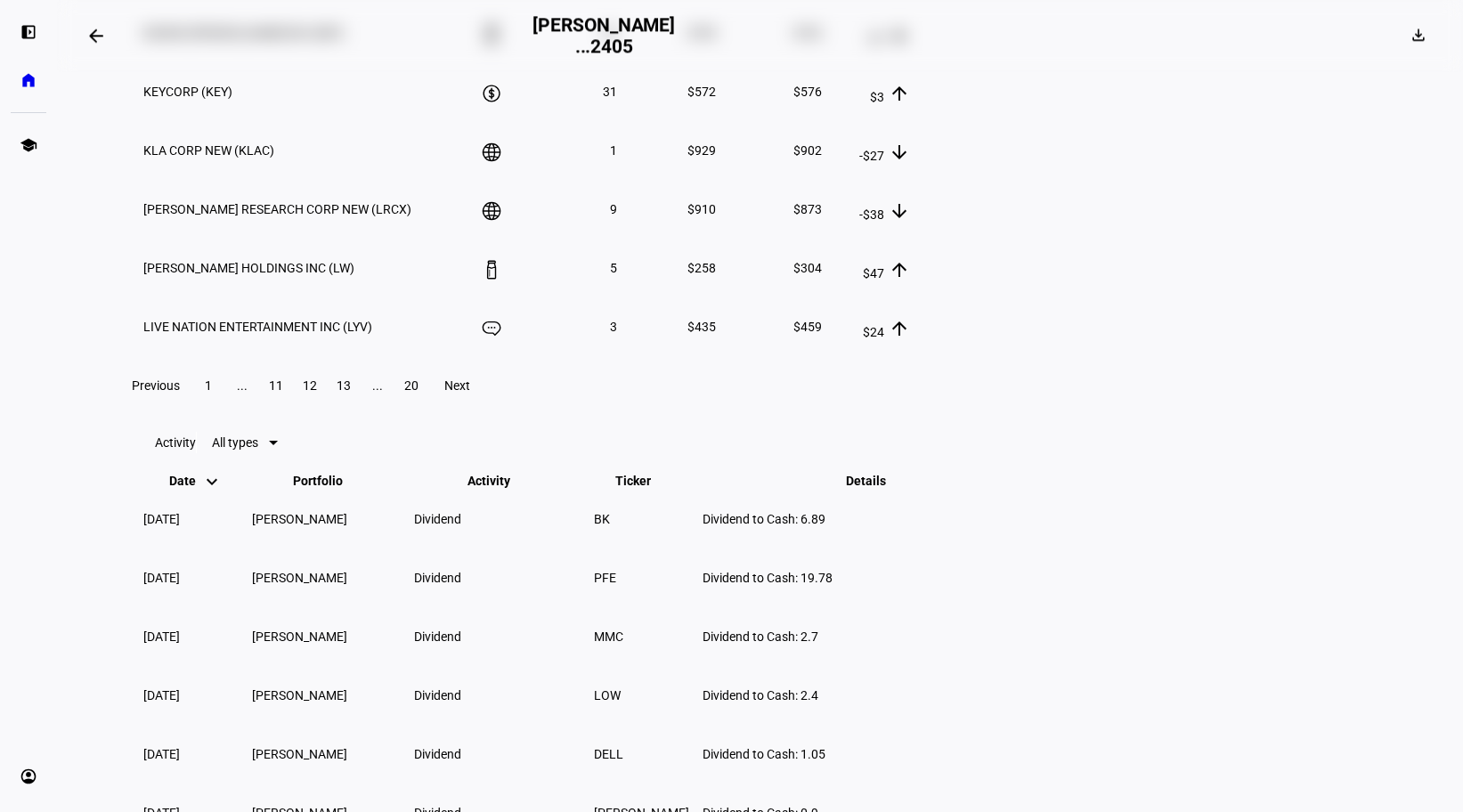 click on "13" 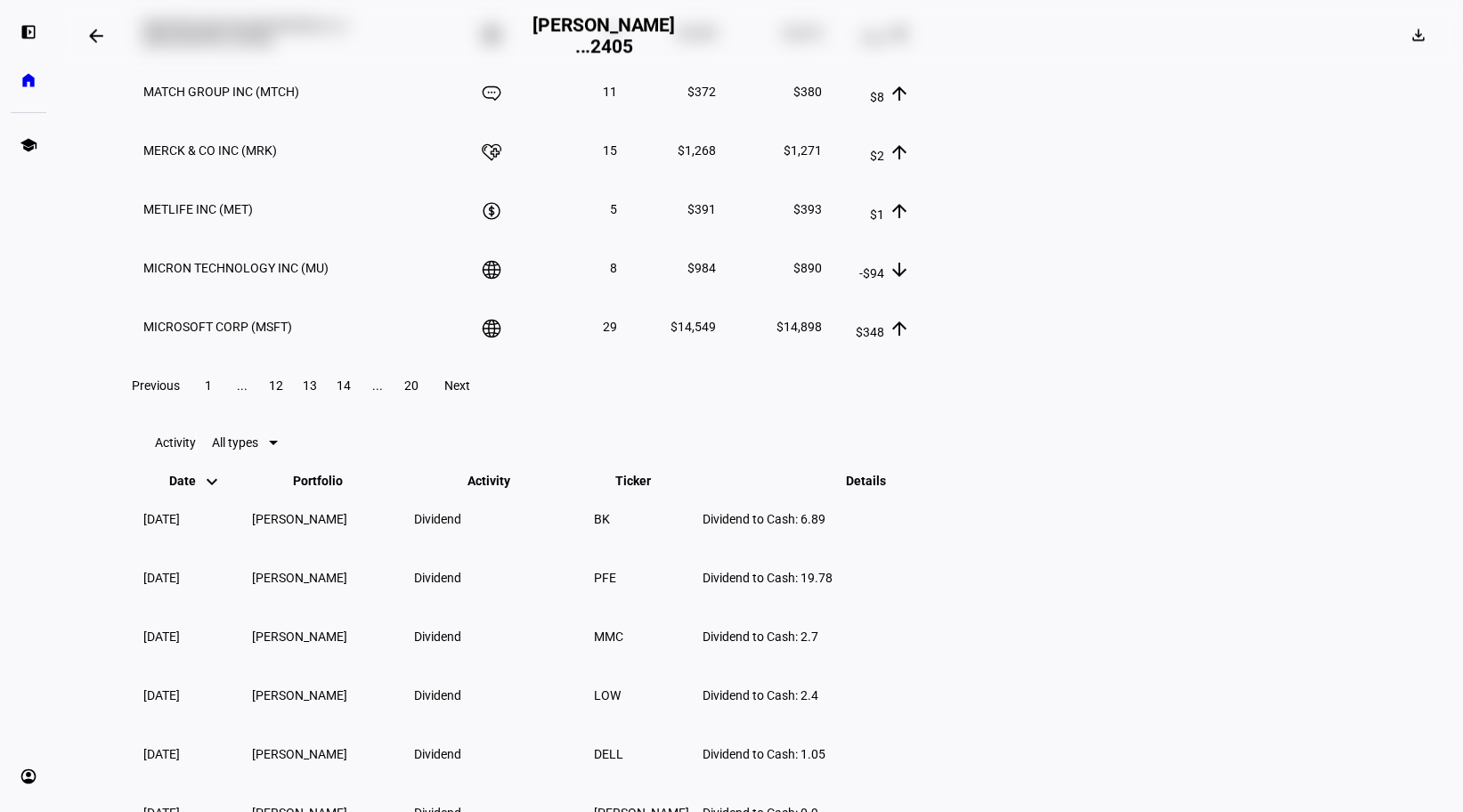 click on "14" 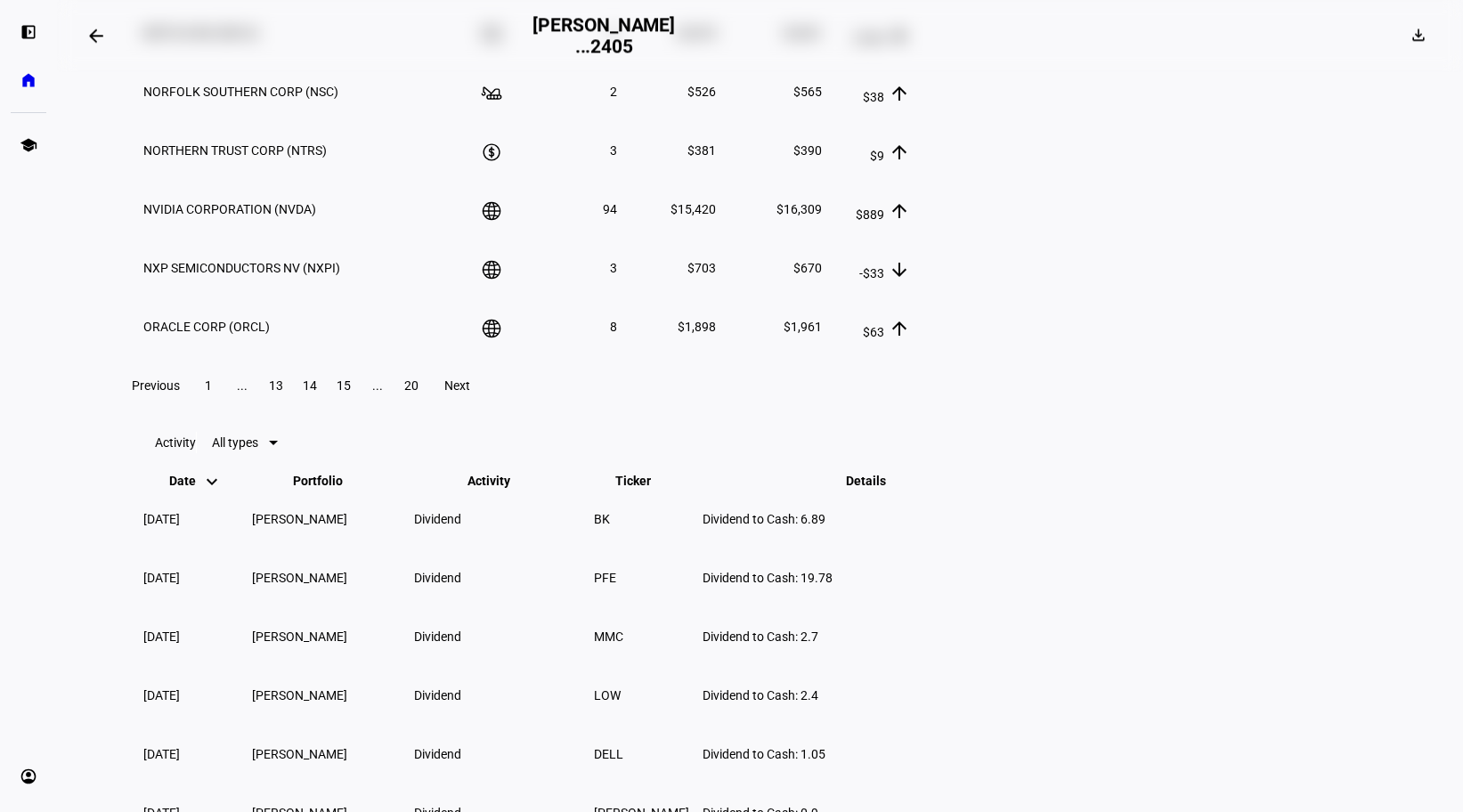 click on "15" 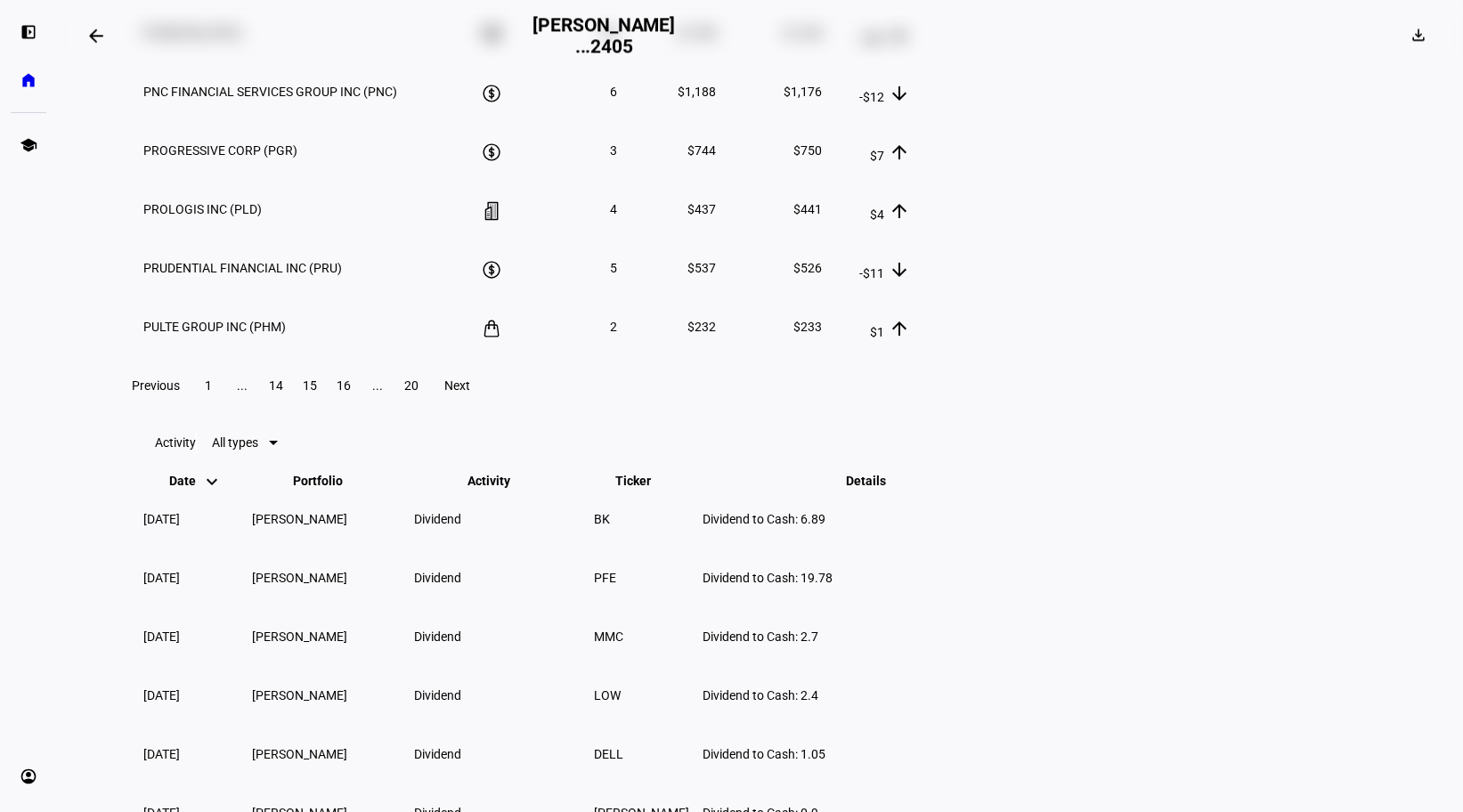 click on "16" 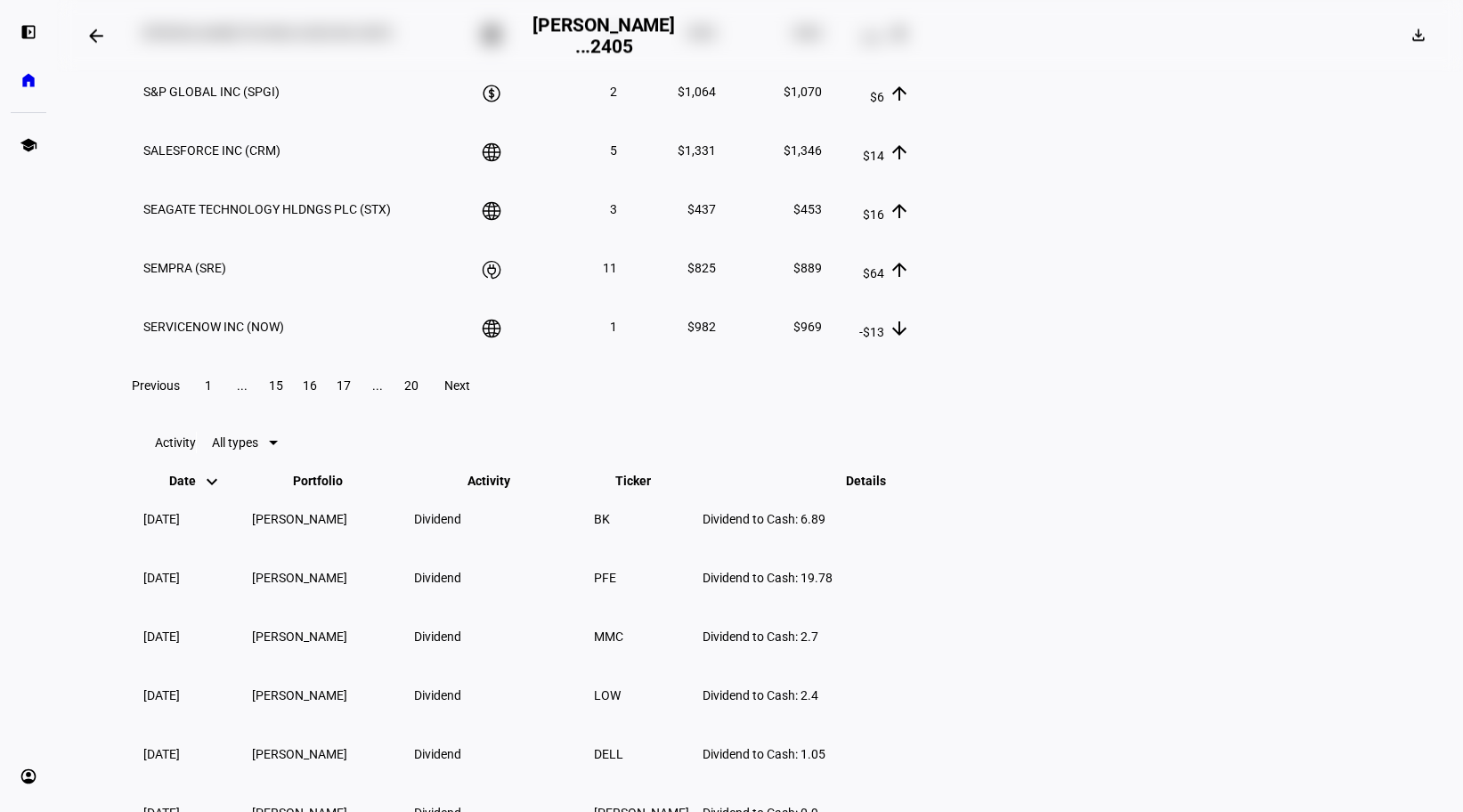 click 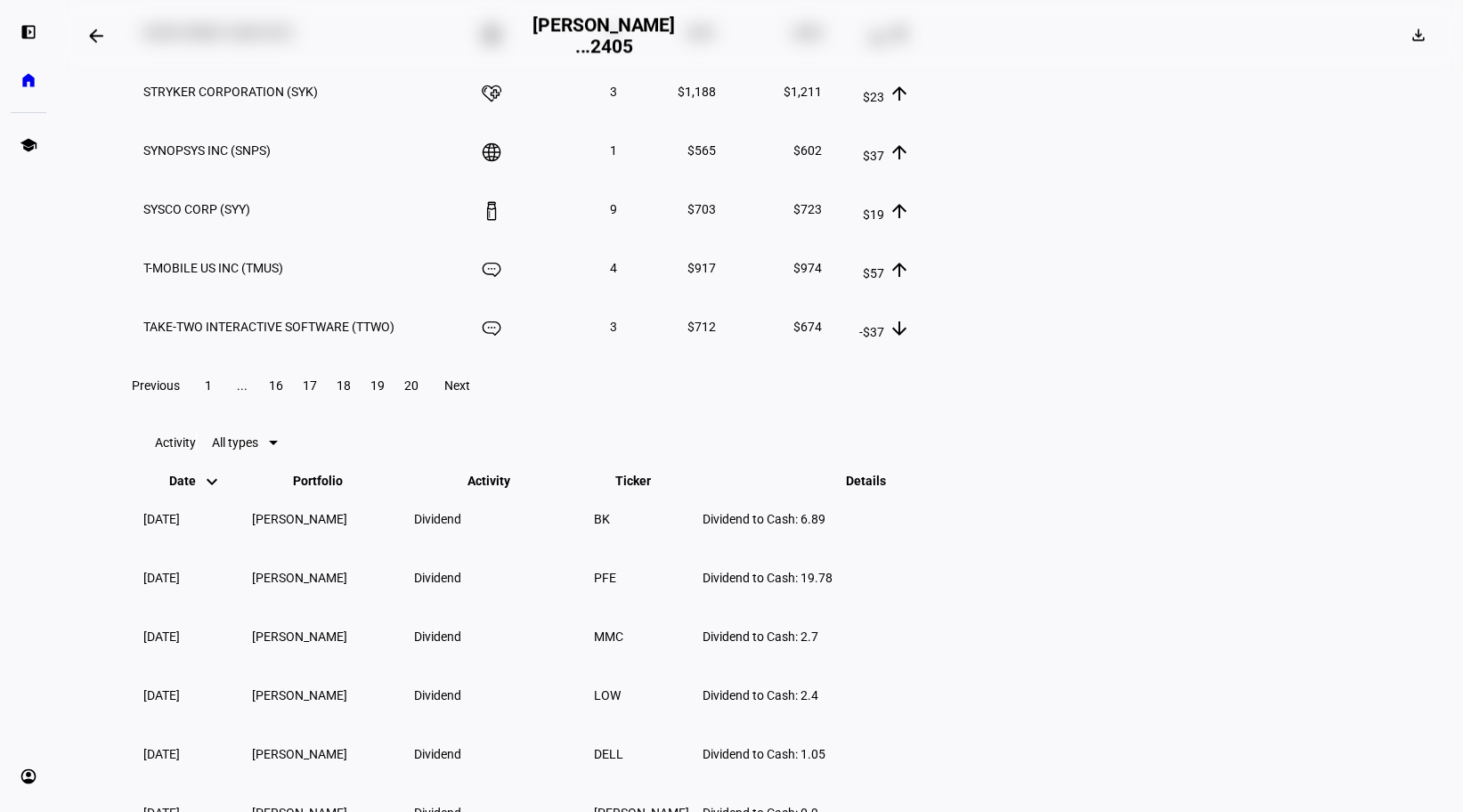 click on "18" 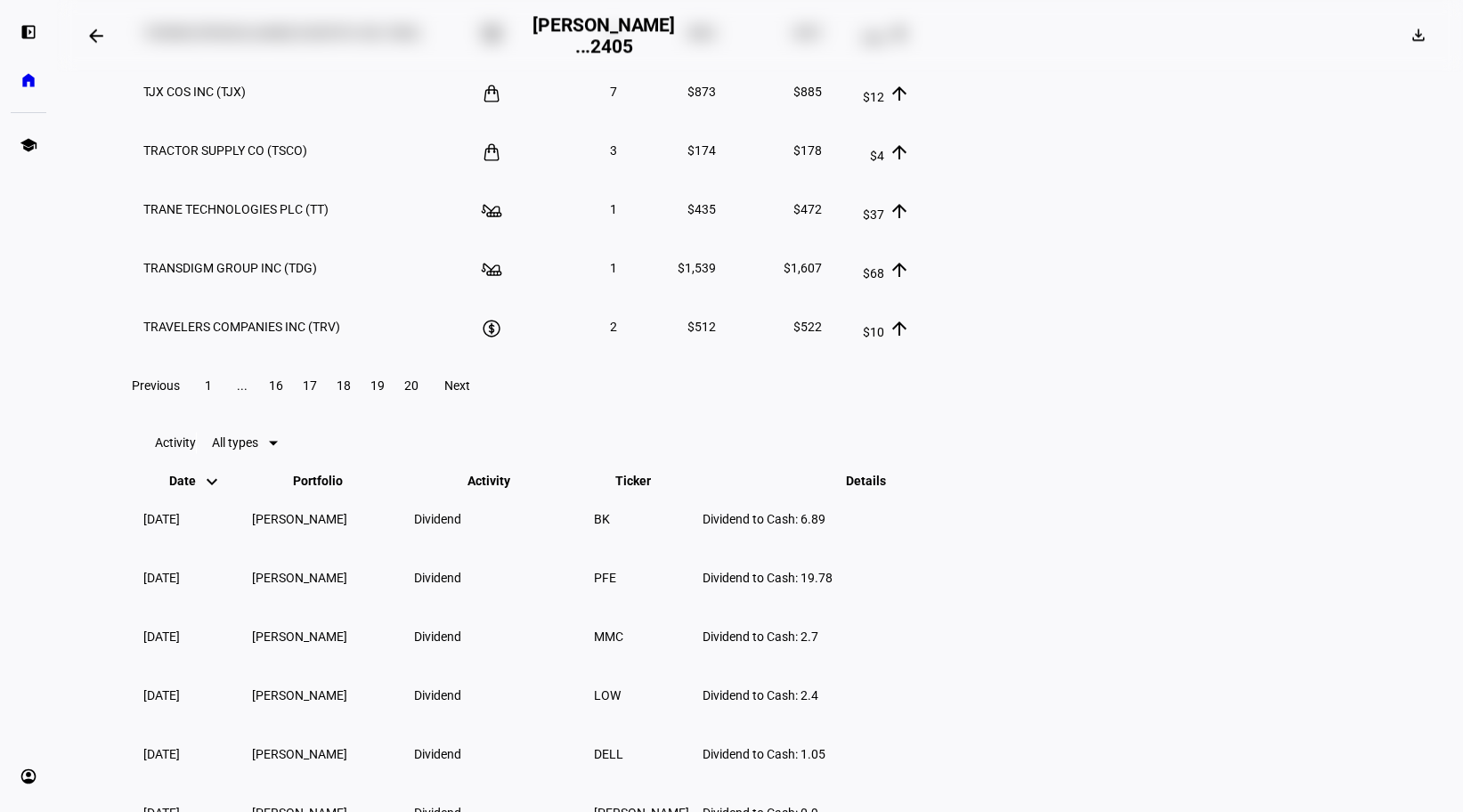 click 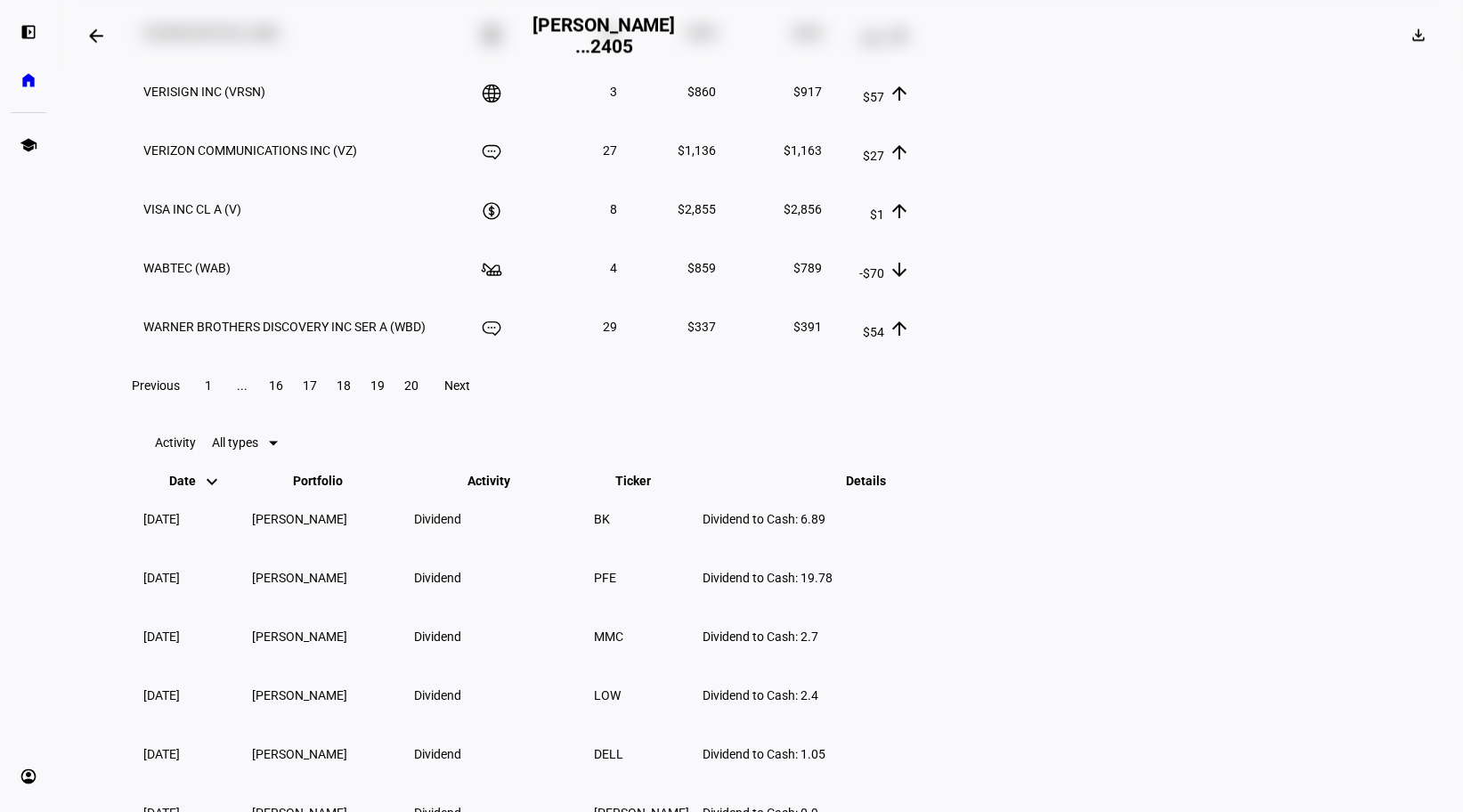 click on "20" 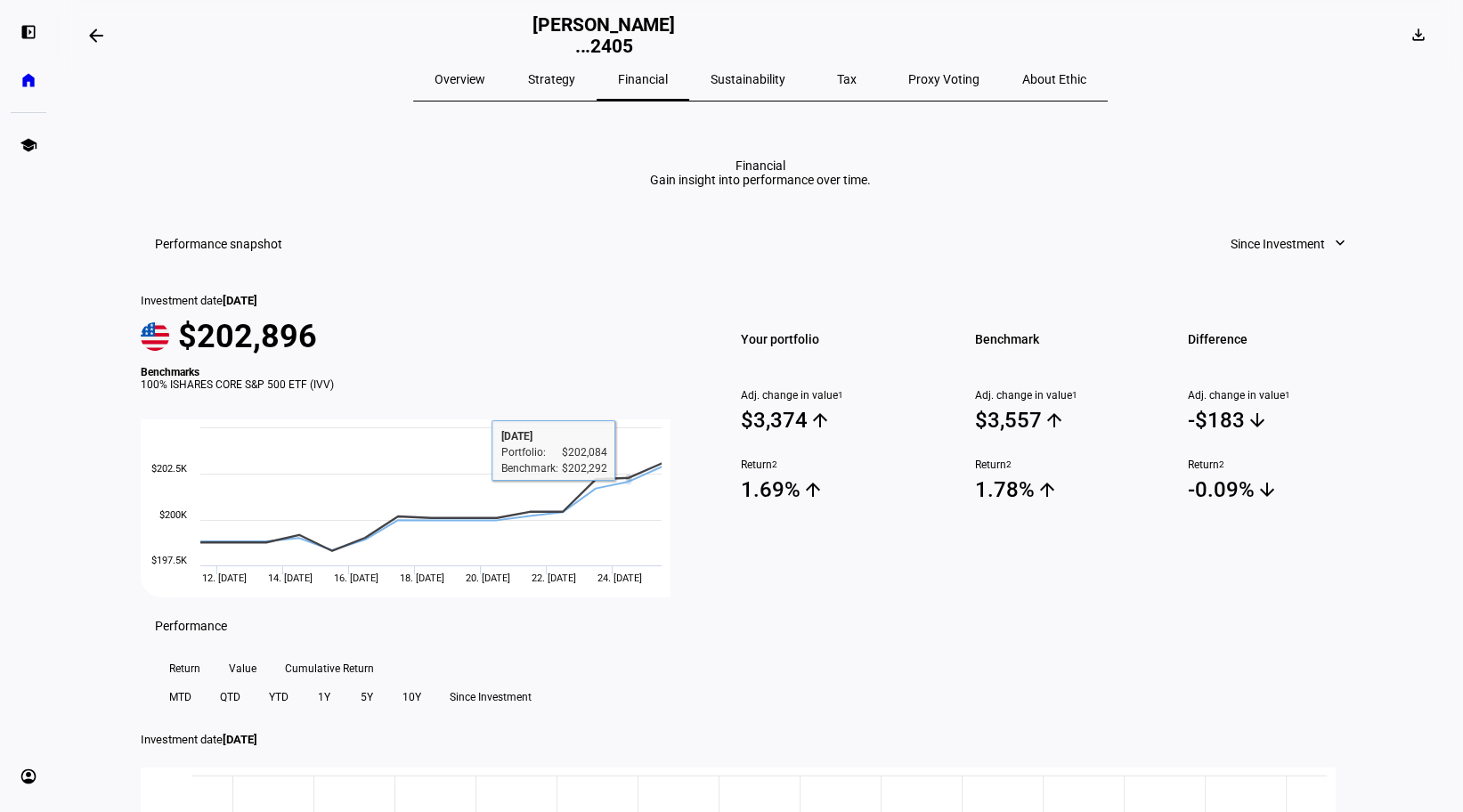 scroll, scrollTop: 0, scrollLeft: 0, axis: both 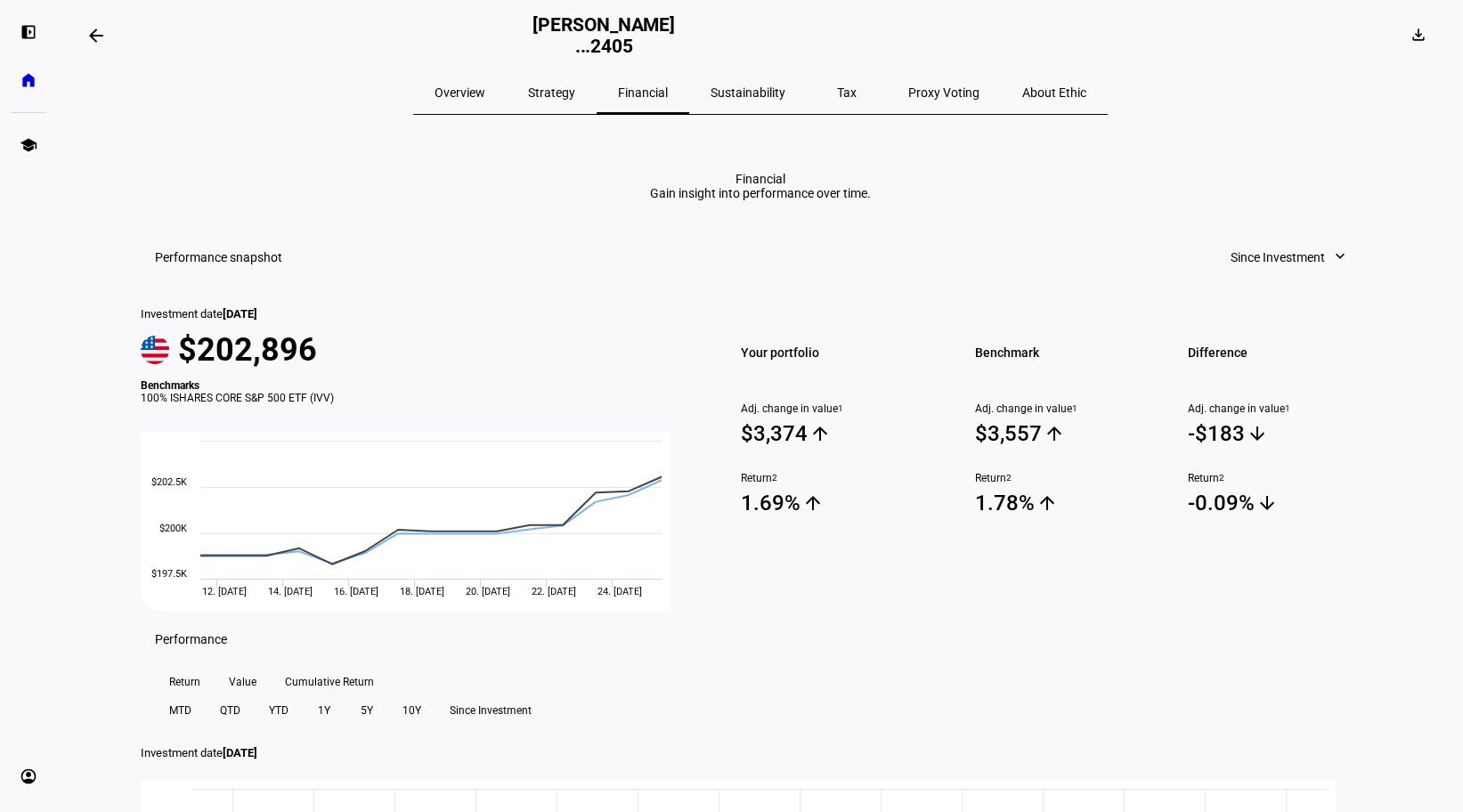click on "Overview" at bounding box center [459, 93] 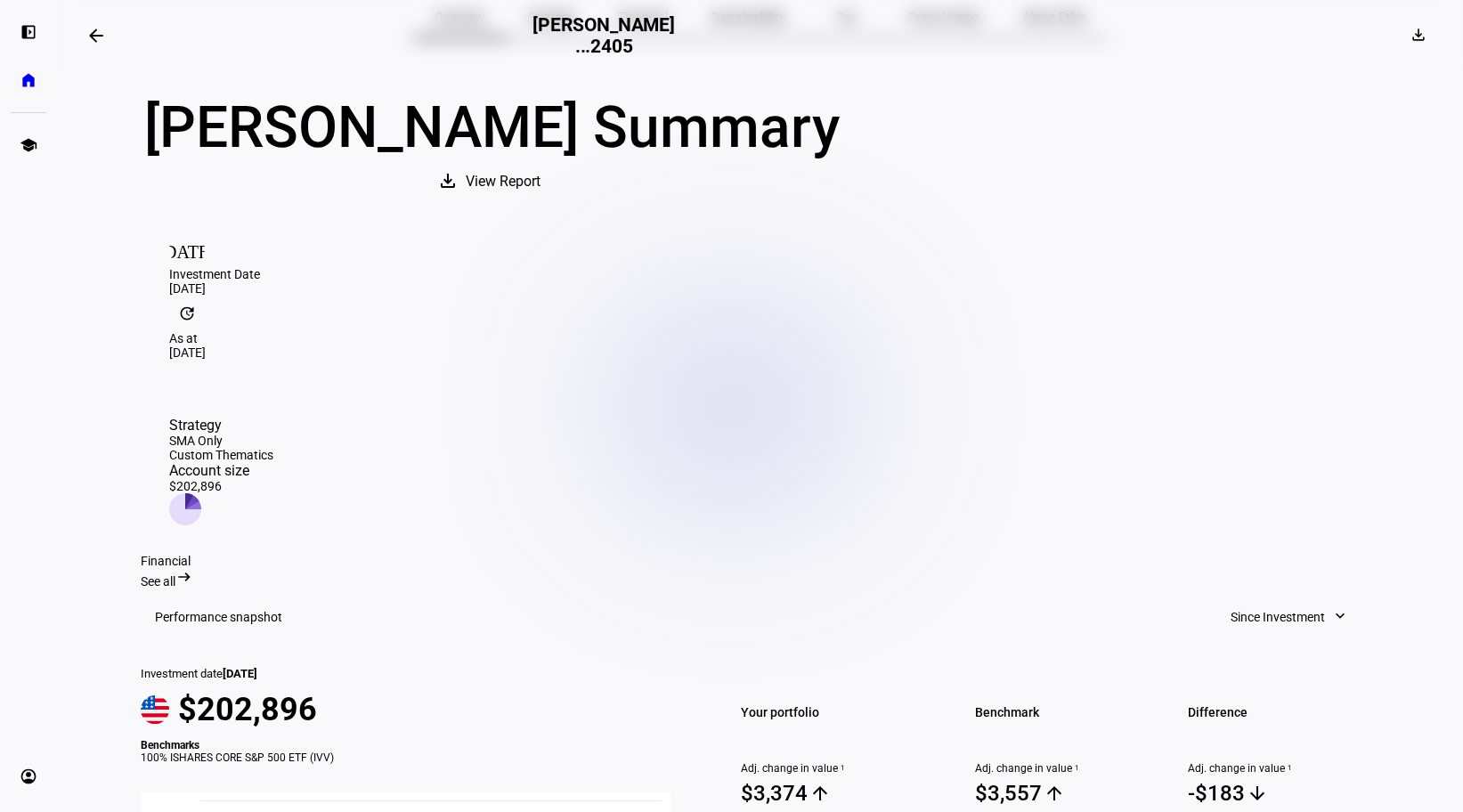 scroll, scrollTop: 0, scrollLeft: 0, axis: both 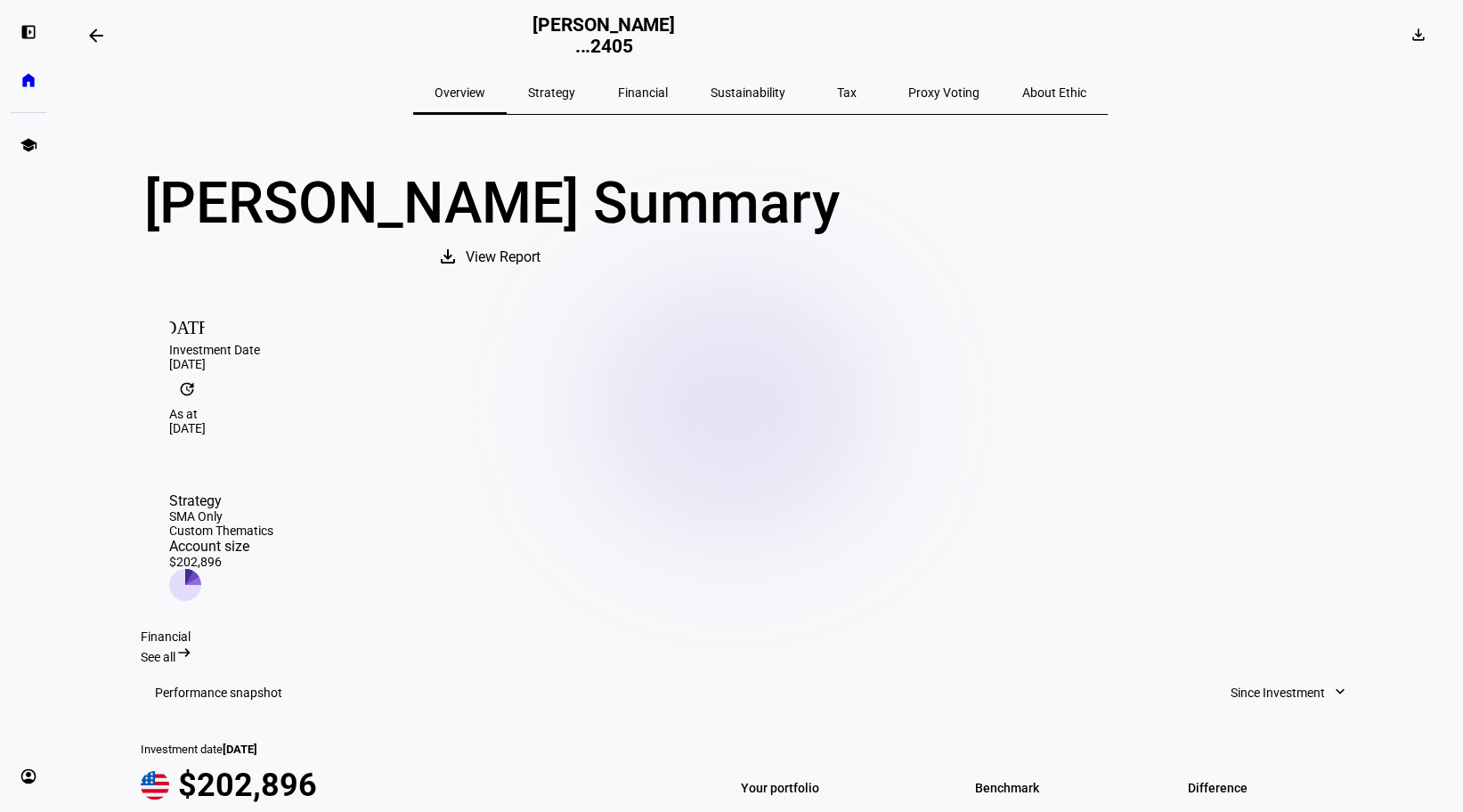 click on "See all" 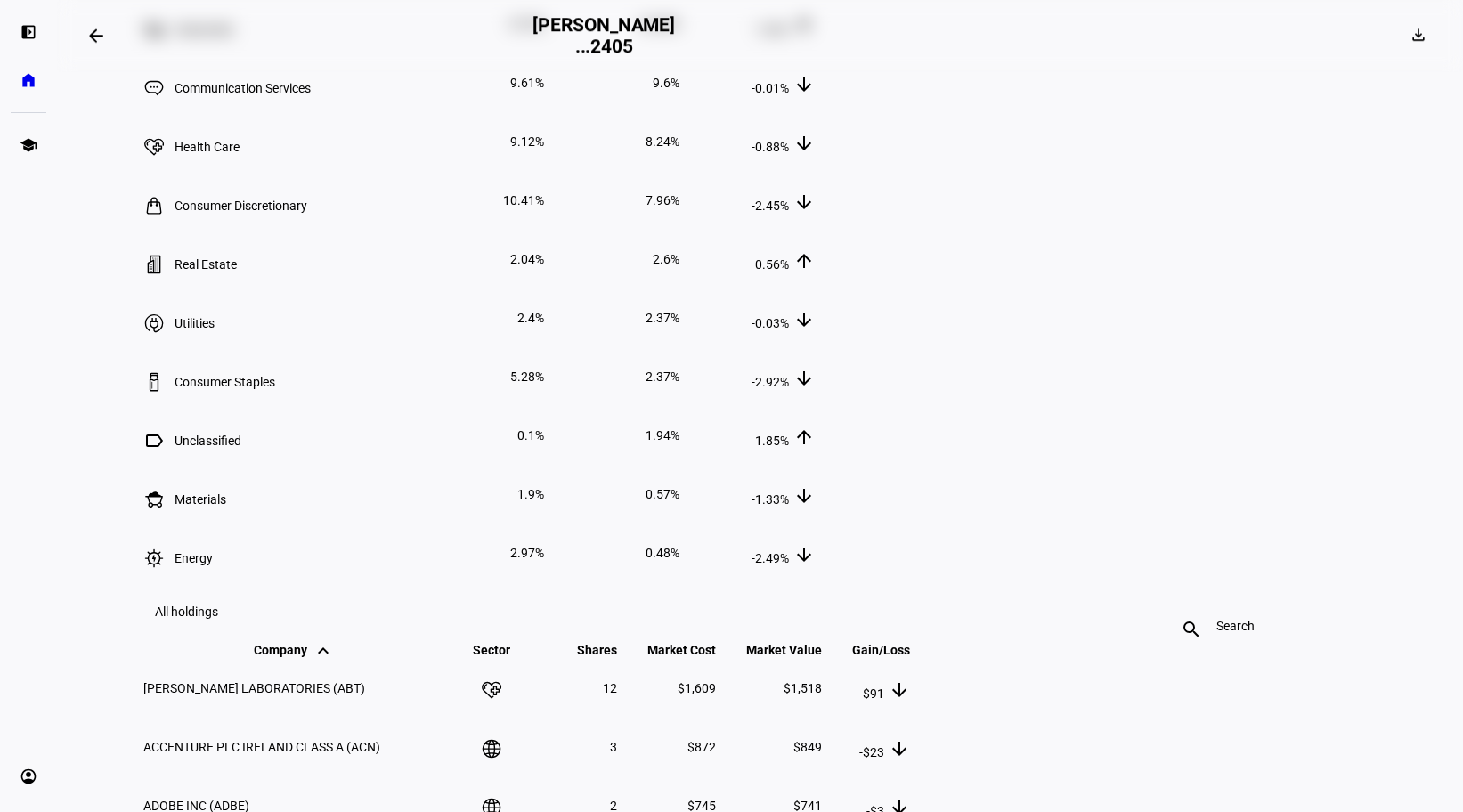 scroll, scrollTop: 1246, scrollLeft: 0, axis: vertical 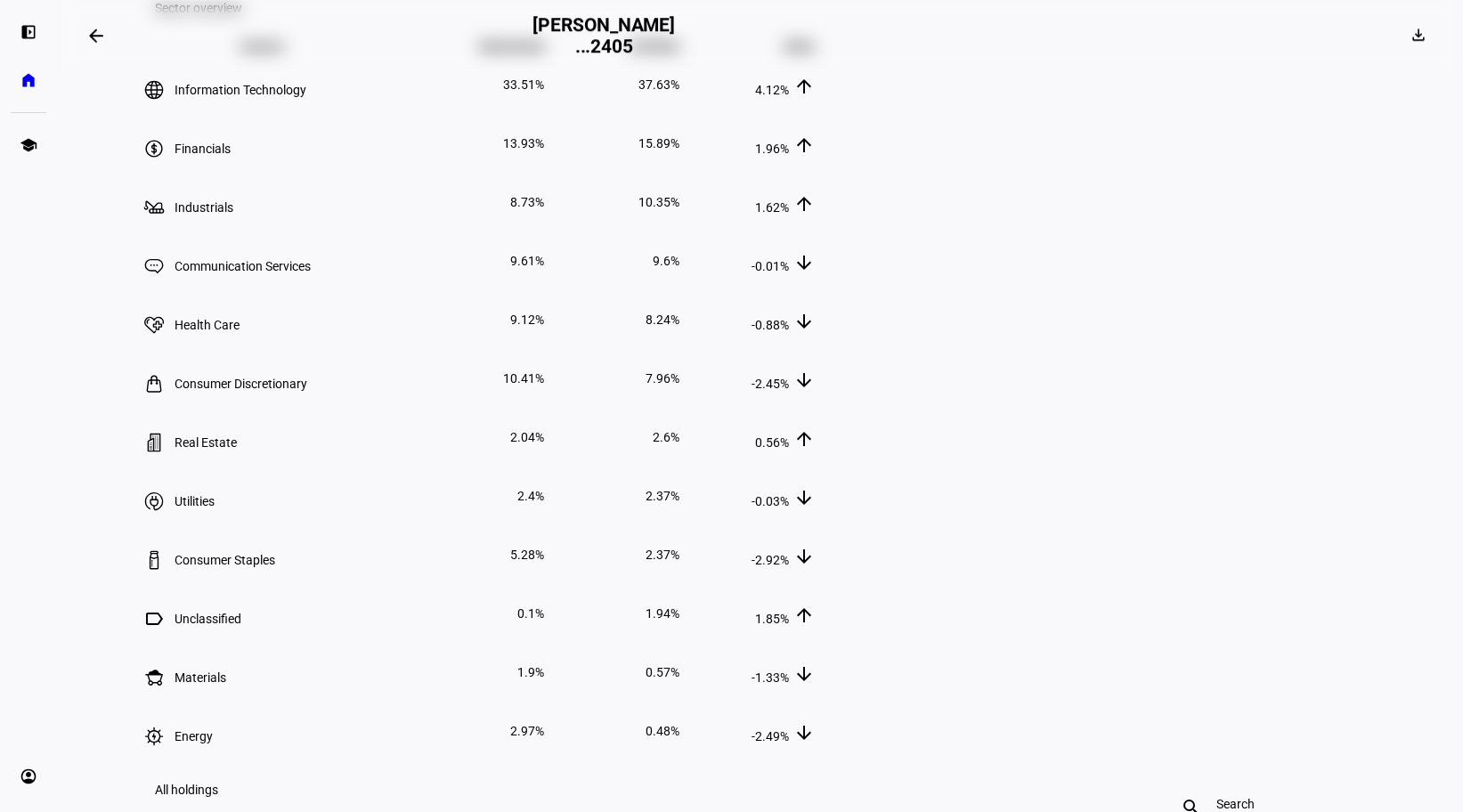 click on "$ Invested" 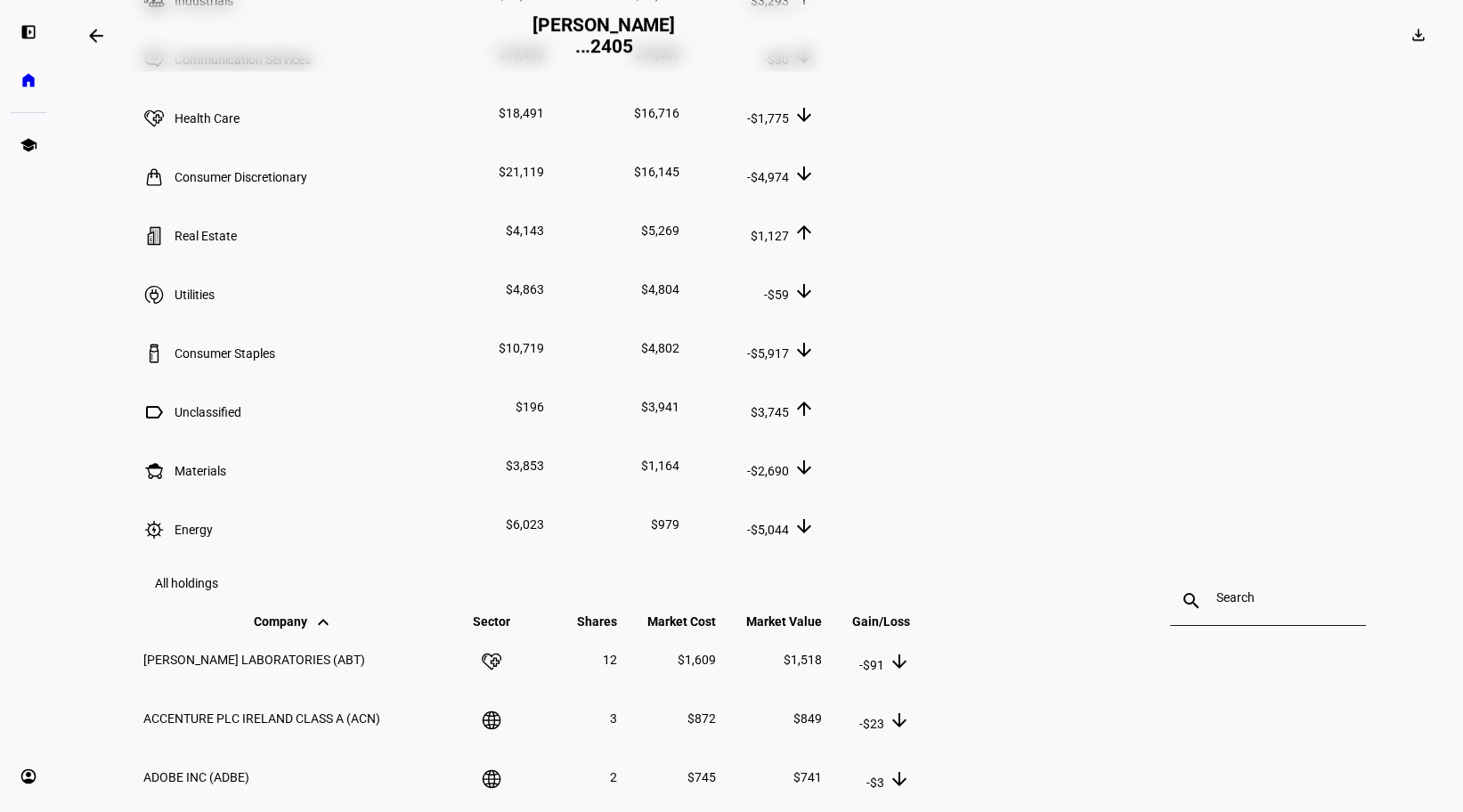scroll, scrollTop: 1513, scrollLeft: 0, axis: vertical 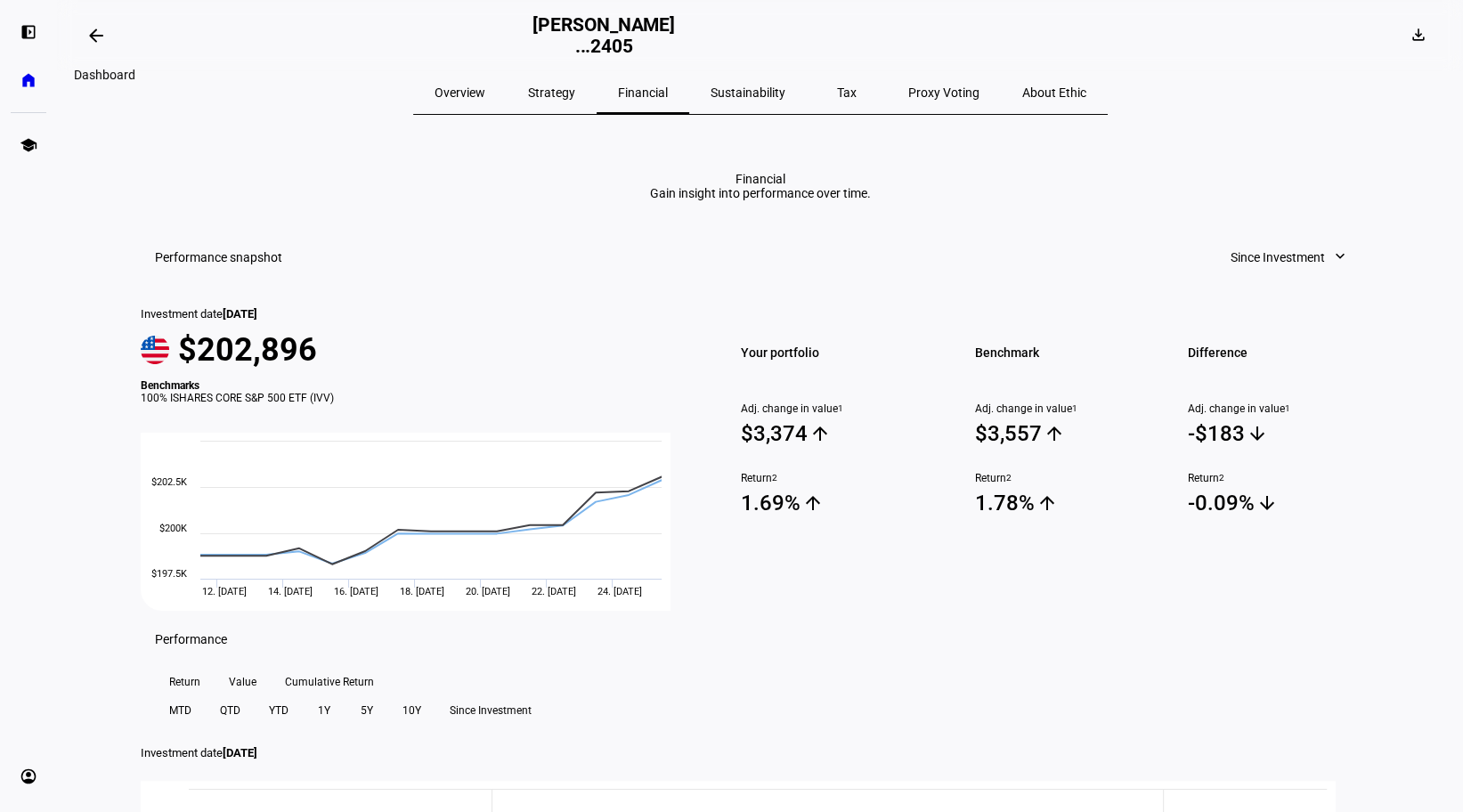 click on "arrow_backwards" 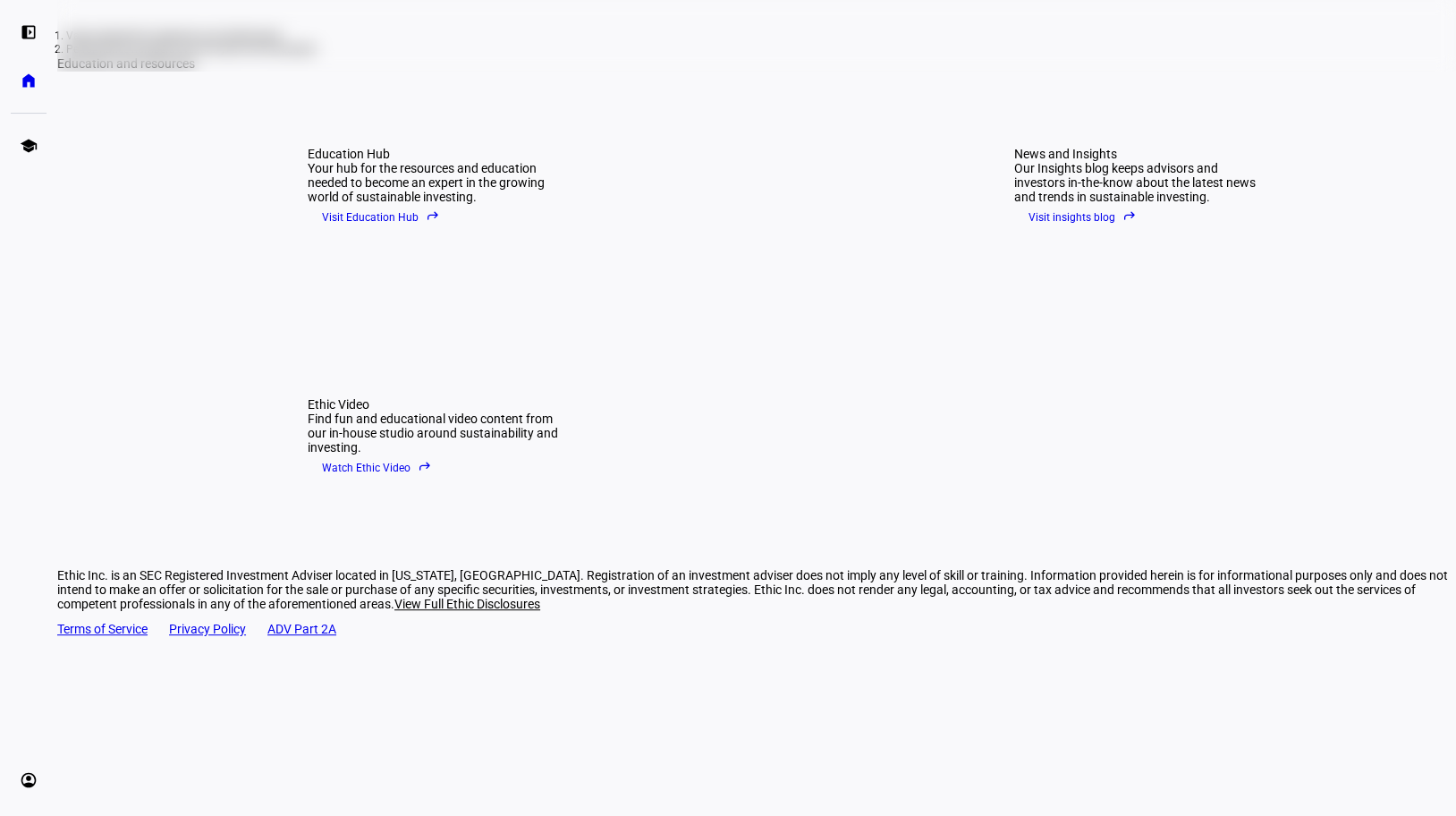 scroll, scrollTop: 685, scrollLeft: 0, axis: vertical 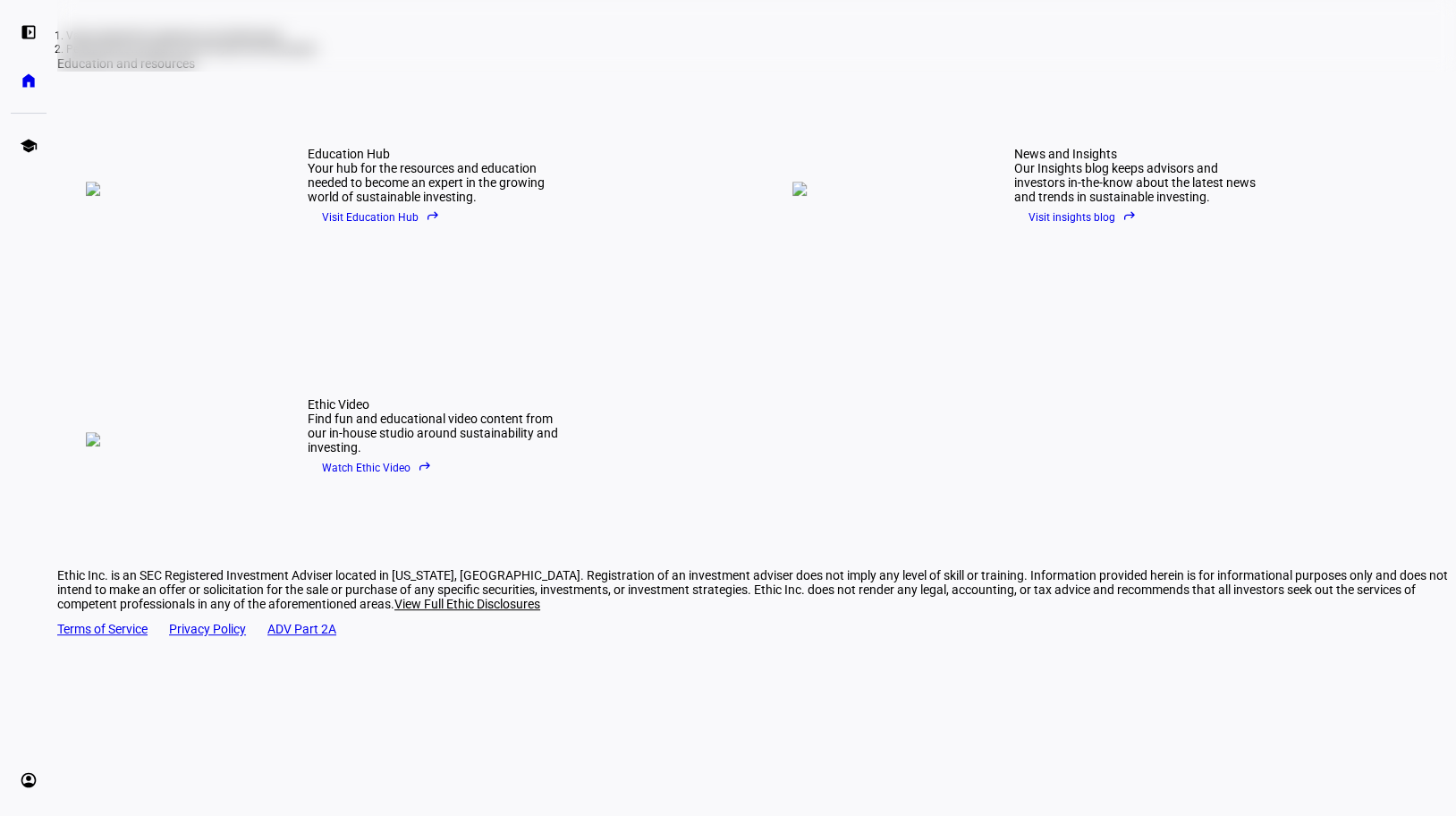click on "Visit Education Hub  reply" 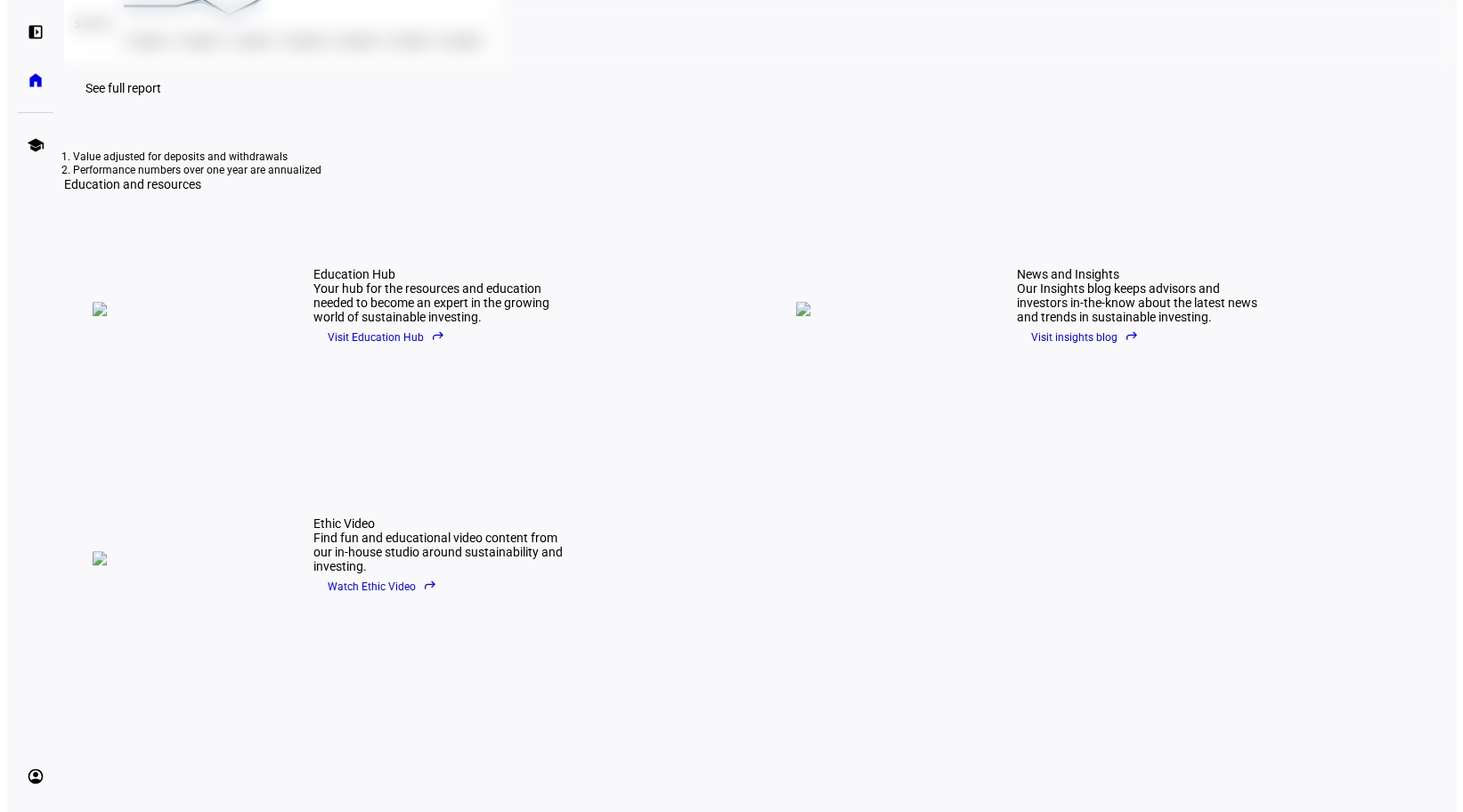 scroll, scrollTop: 0, scrollLeft: 0, axis: both 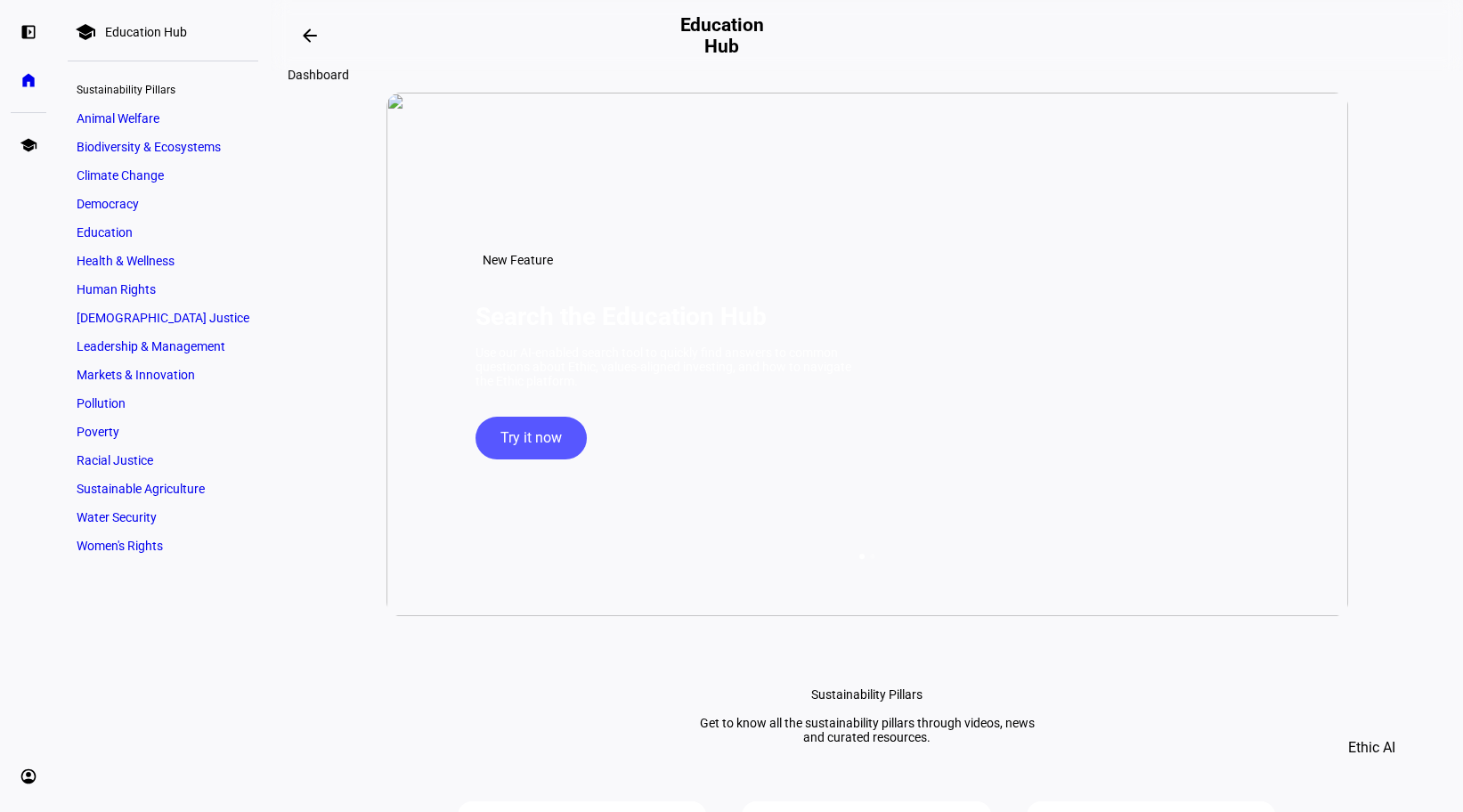click on "arrow_backwards" 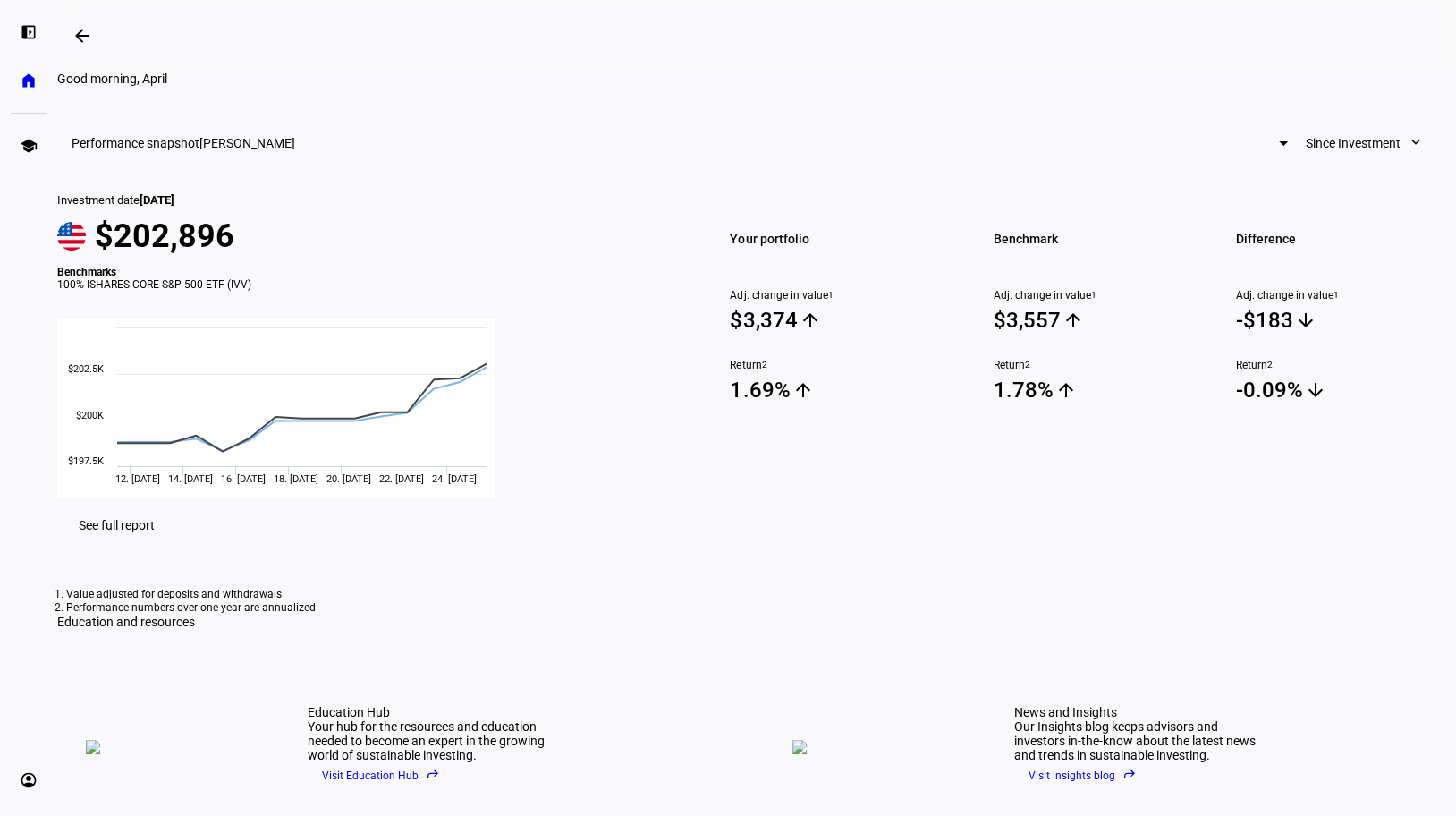 scroll, scrollTop: 358, scrollLeft: 0, axis: vertical 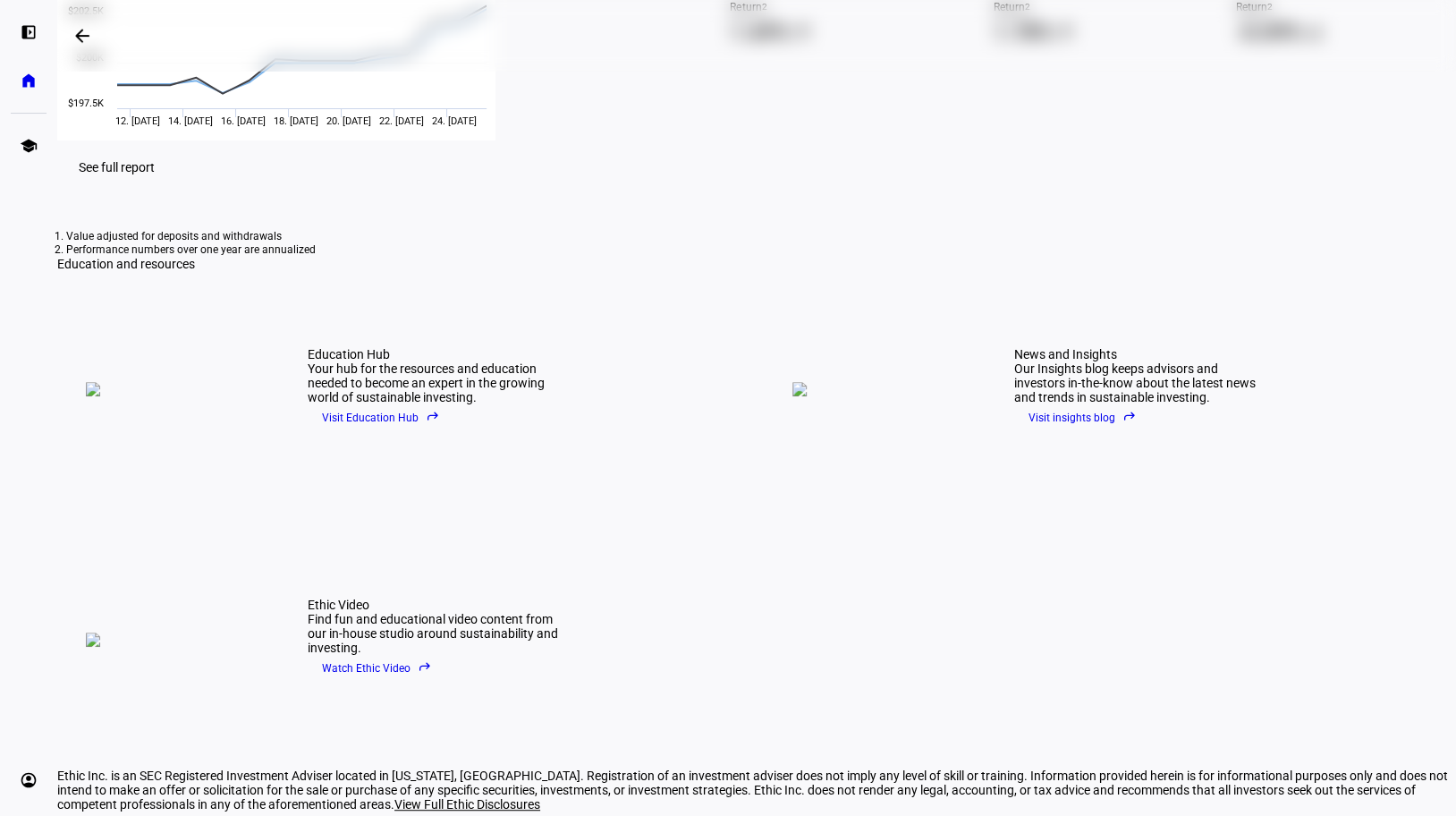 click on "Visit insights blog  reply" 